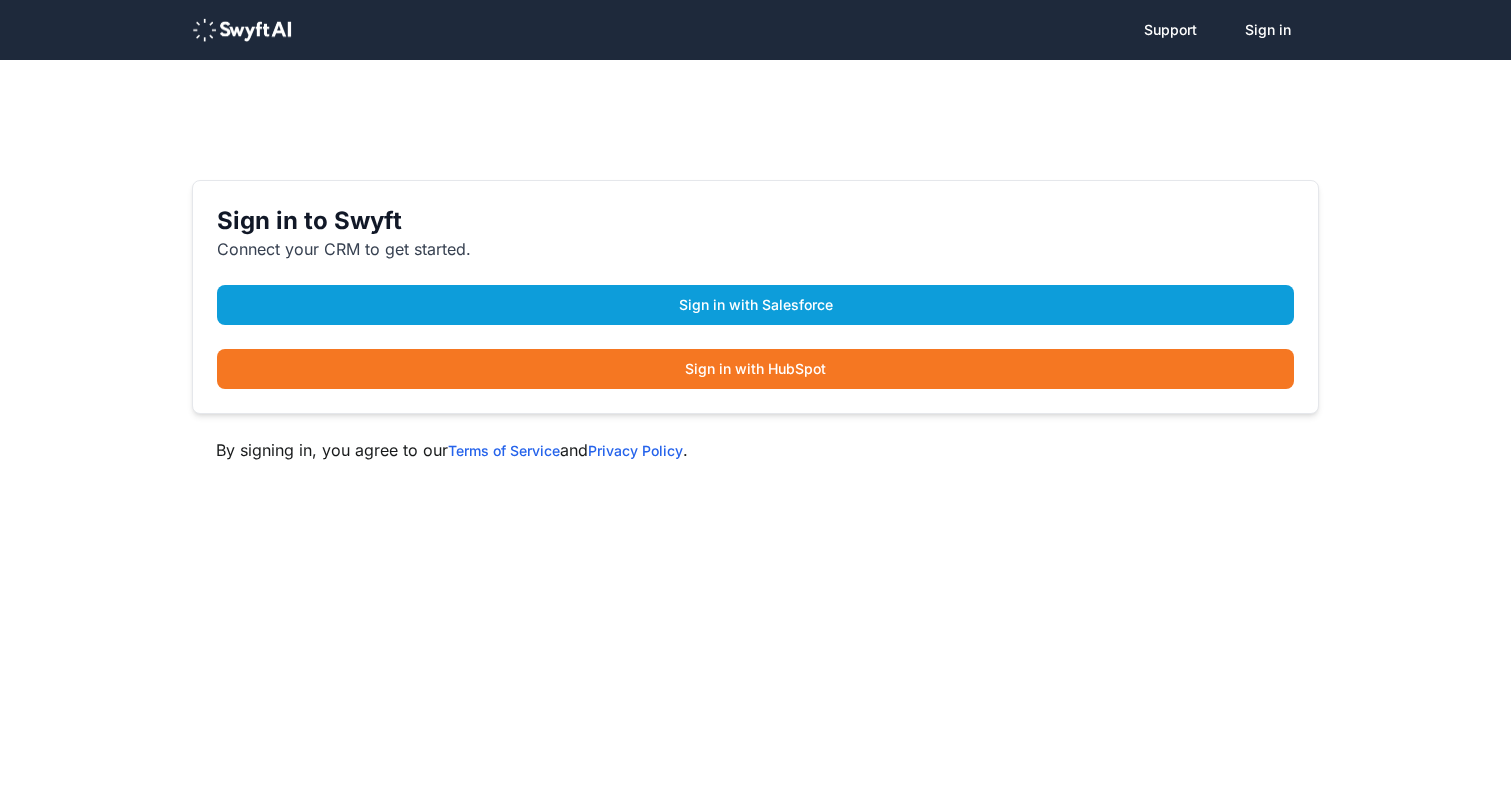scroll, scrollTop: 0, scrollLeft: 0, axis: both 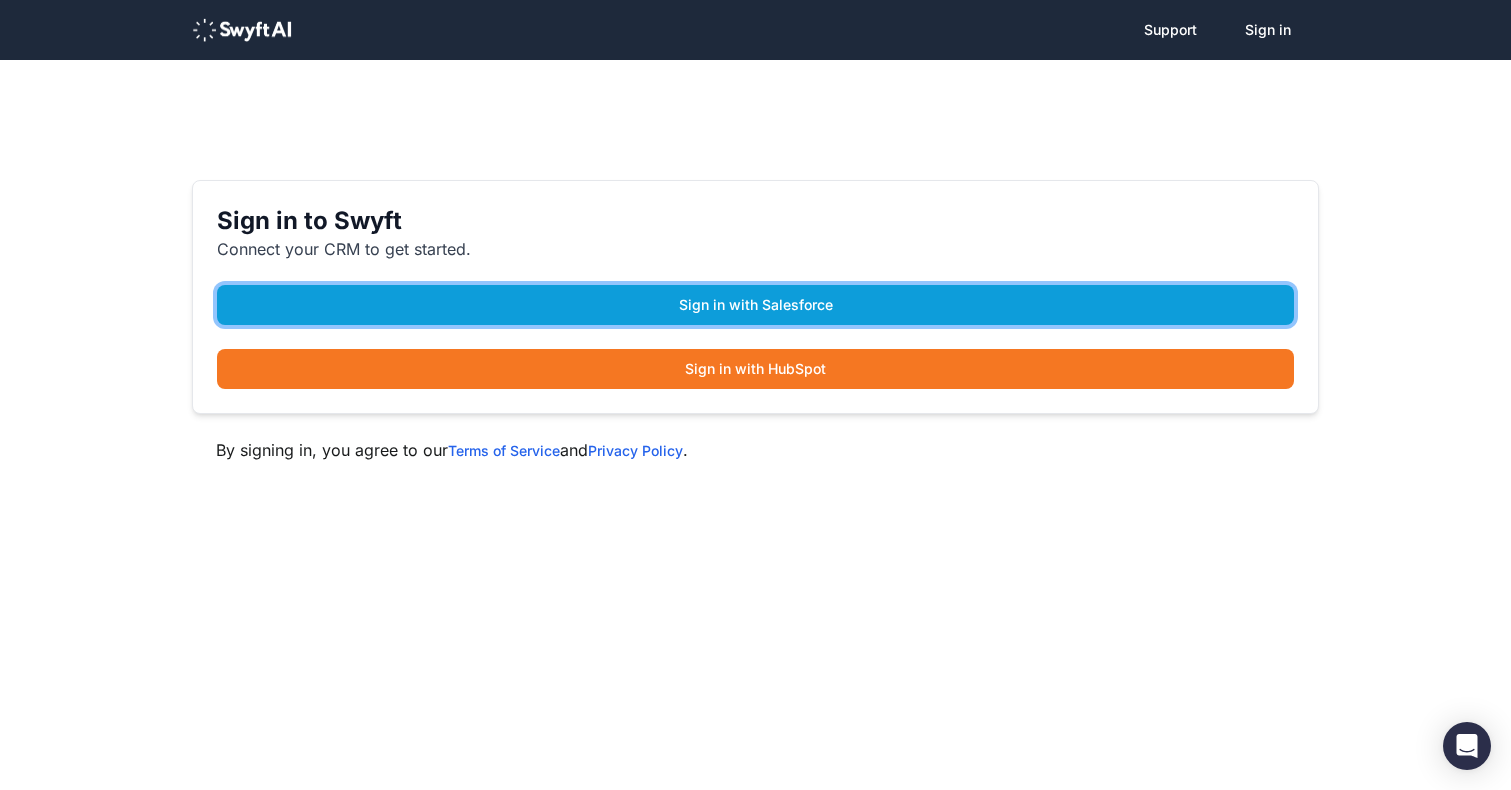 click on "Sign in with Salesforce" at bounding box center (755, 305) 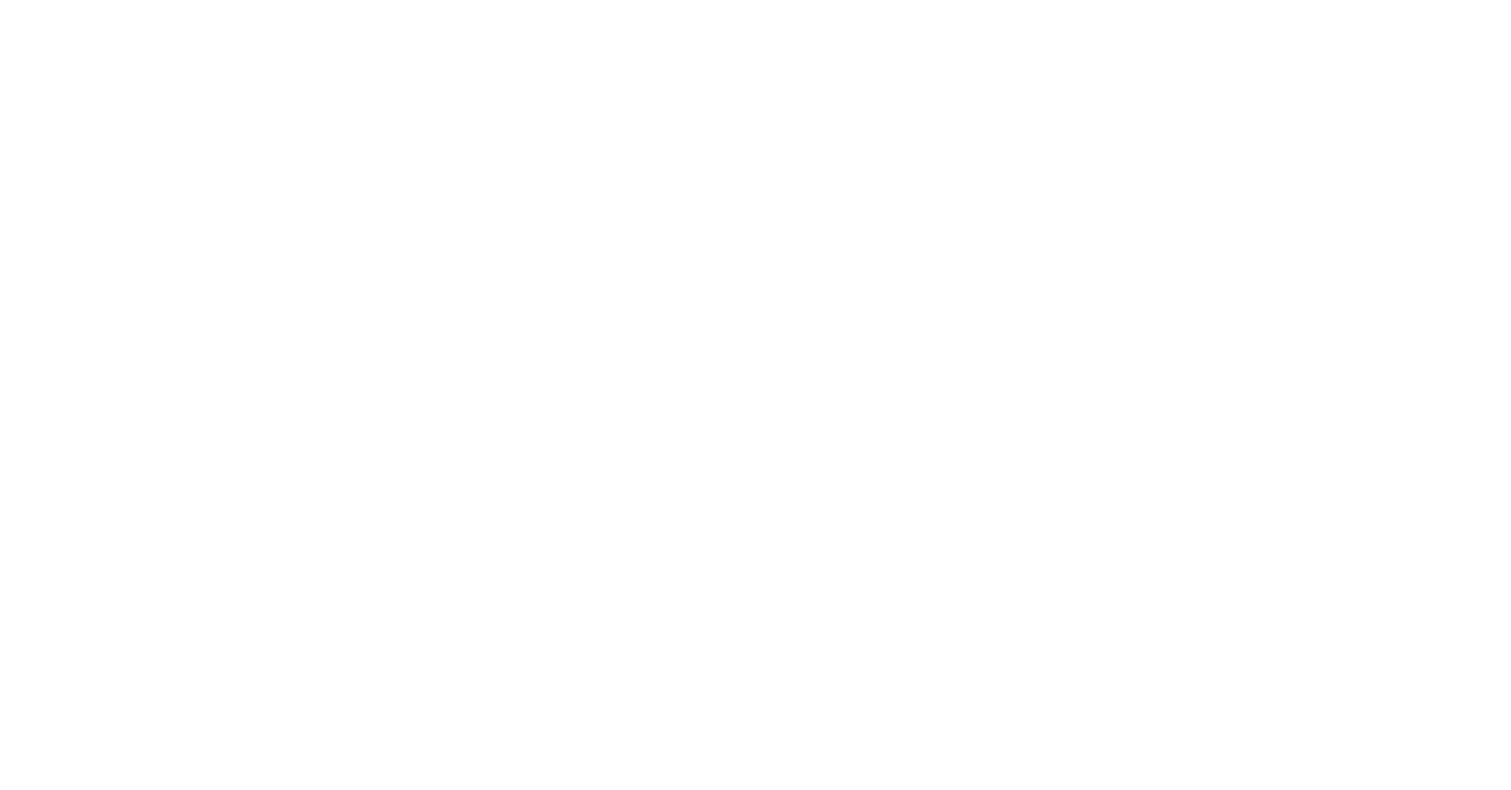 scroll, scrollTop: 0, scrollLeft: 0, axis: both 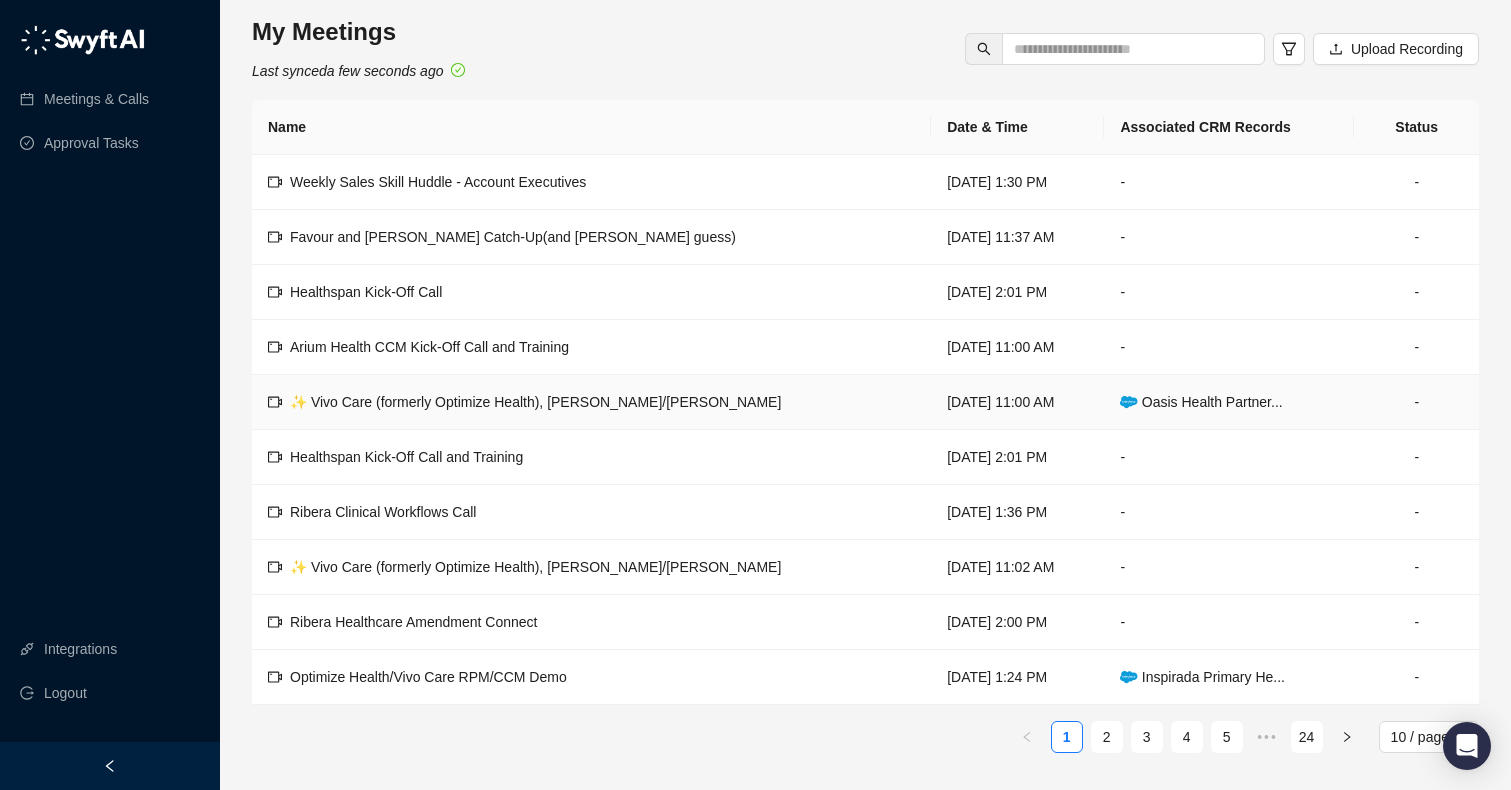 click on "✨ Vivo Care (formerly Optimize Health), [PERSON_NAME]/[PERSON_NAME]" at bounding box center (591, 402) 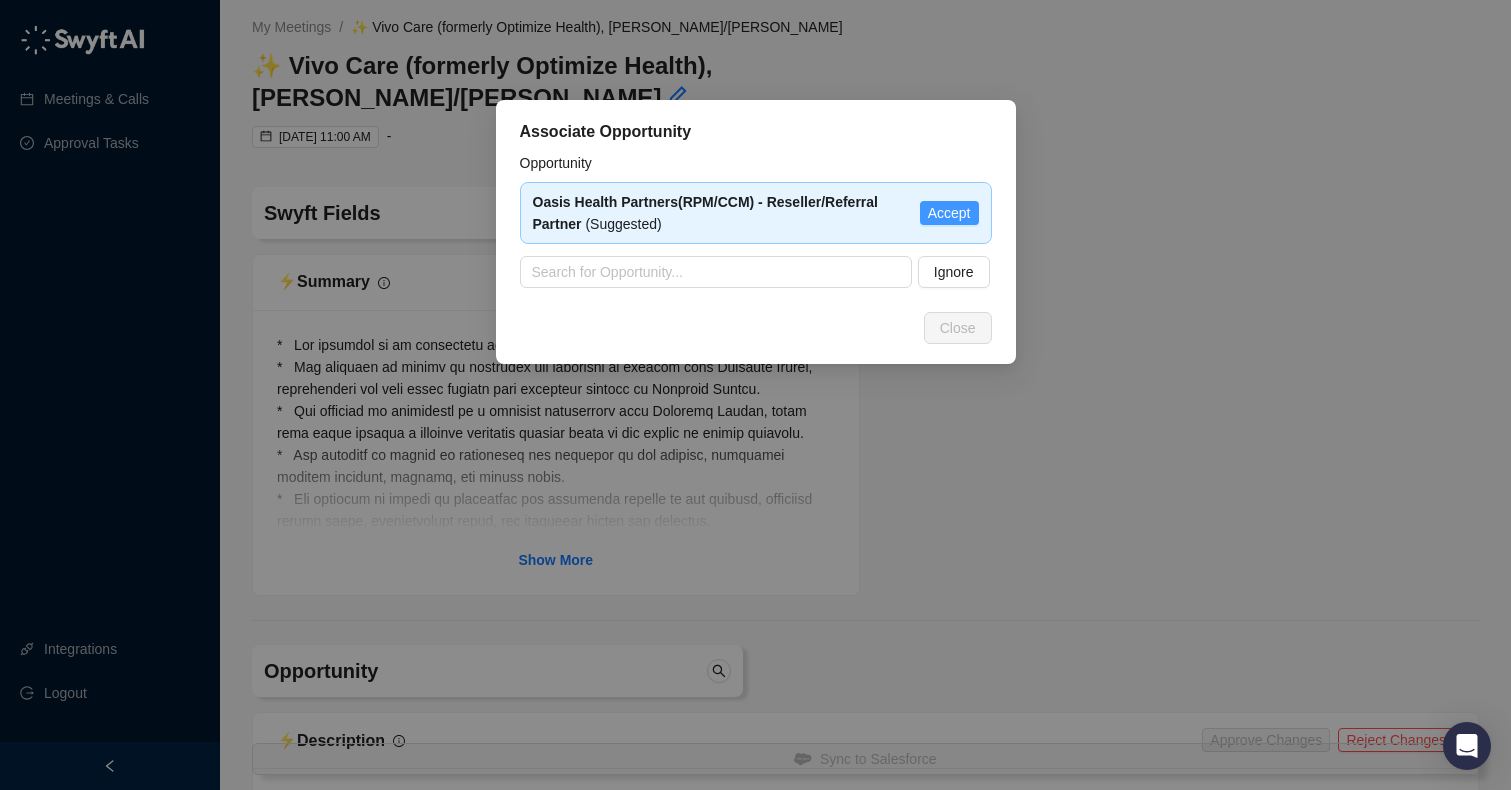 click on "Accept" at bounding box center [949, 213] 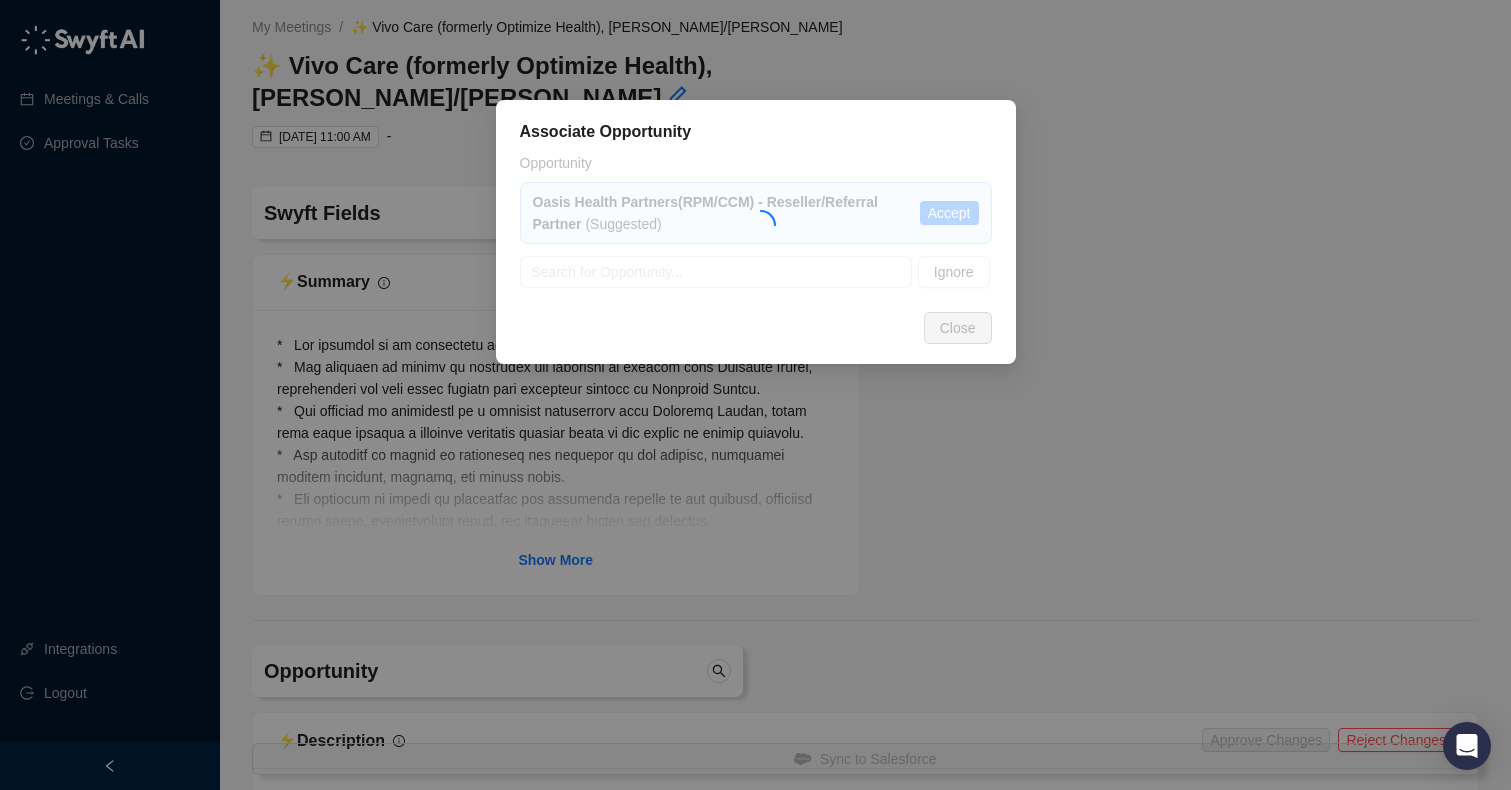 type 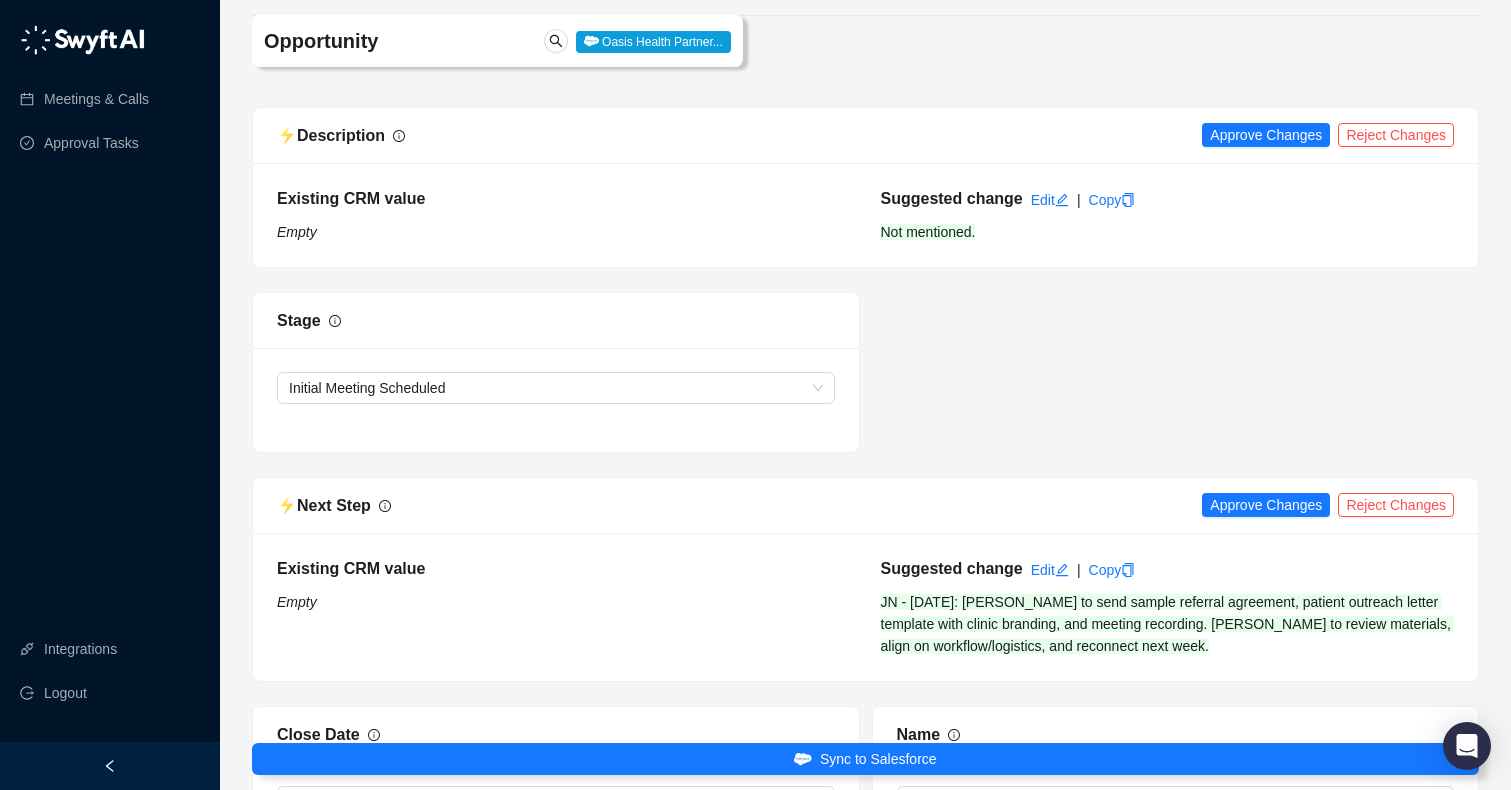 scroll, scrollTop: 845, scrollLeft: 0, axis: vertical 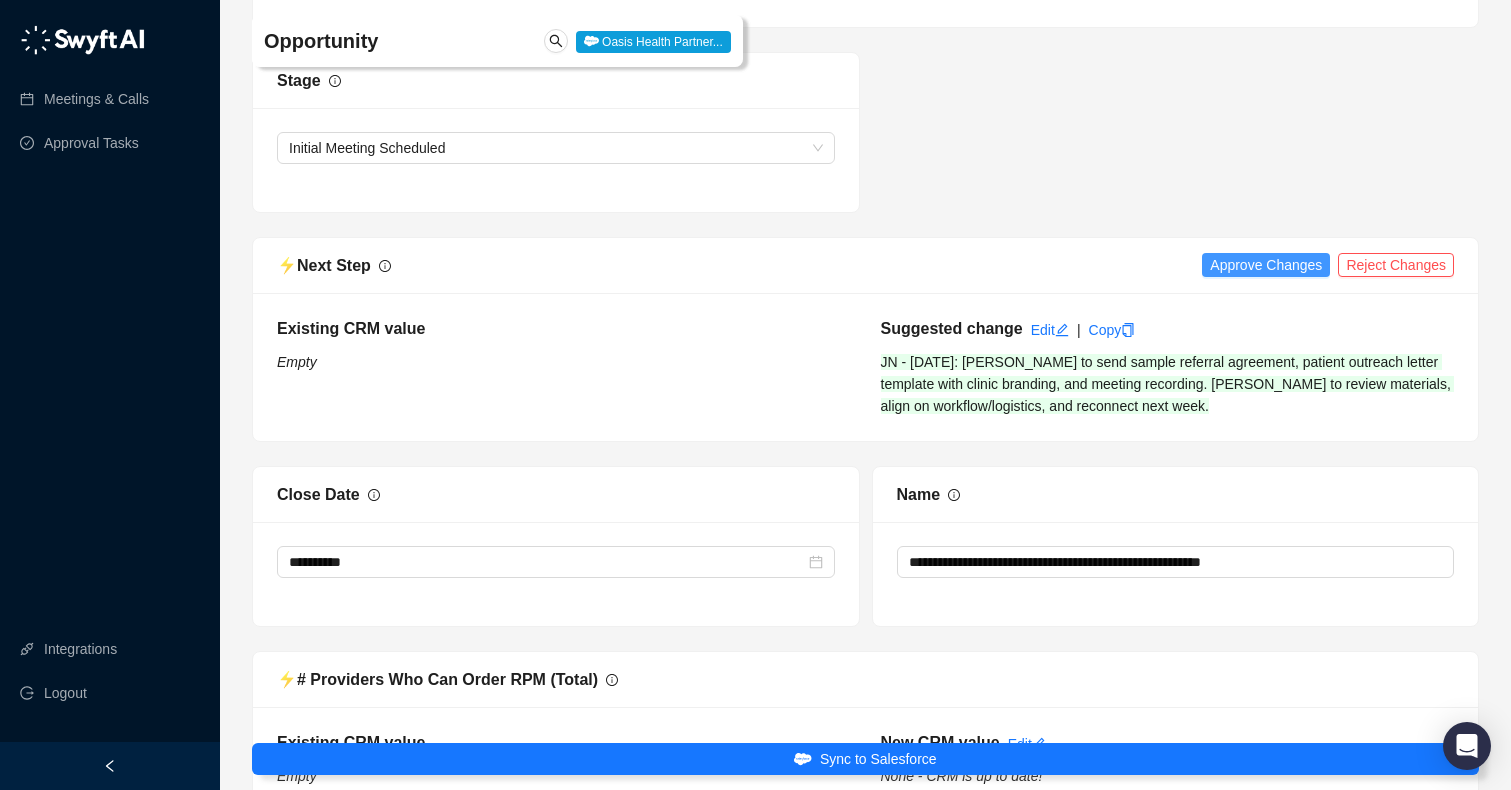 click on "Approve Changes" at bounding box center (1266, 265) 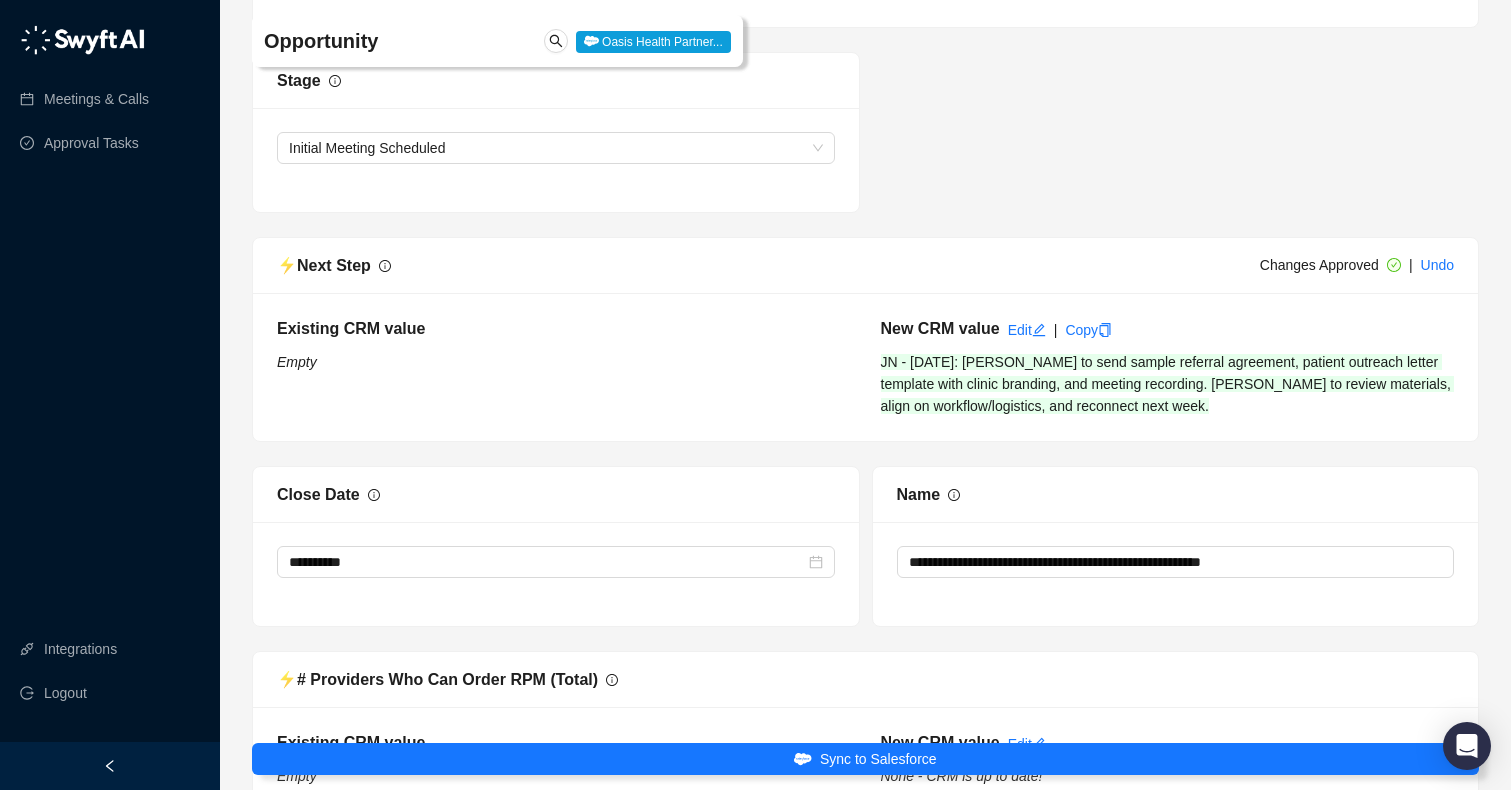 click on "**********" at bounding box center (865, 1745) 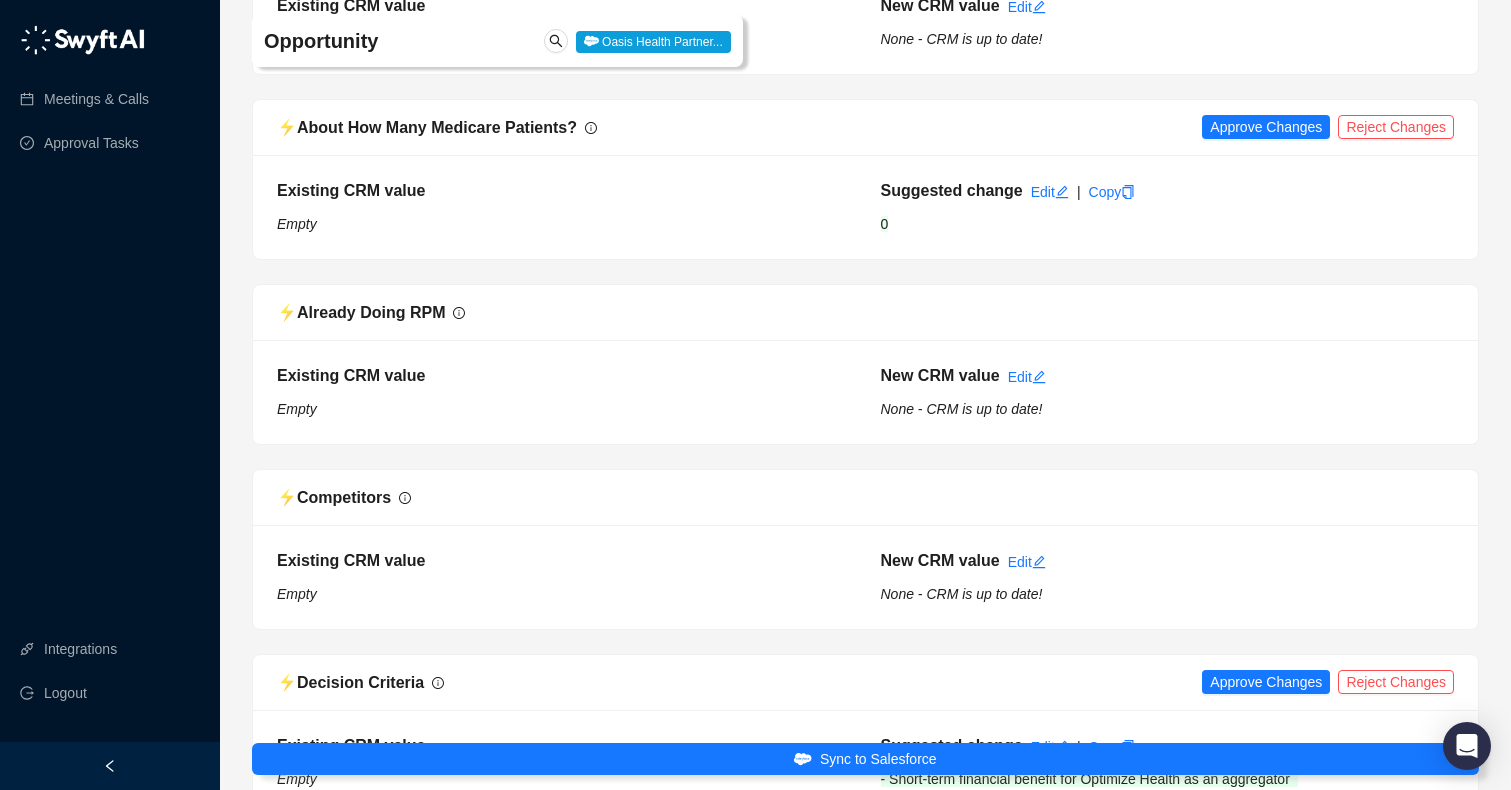 scroll, scrollTop: 2083, scrollLeft: 0, axis: vertical 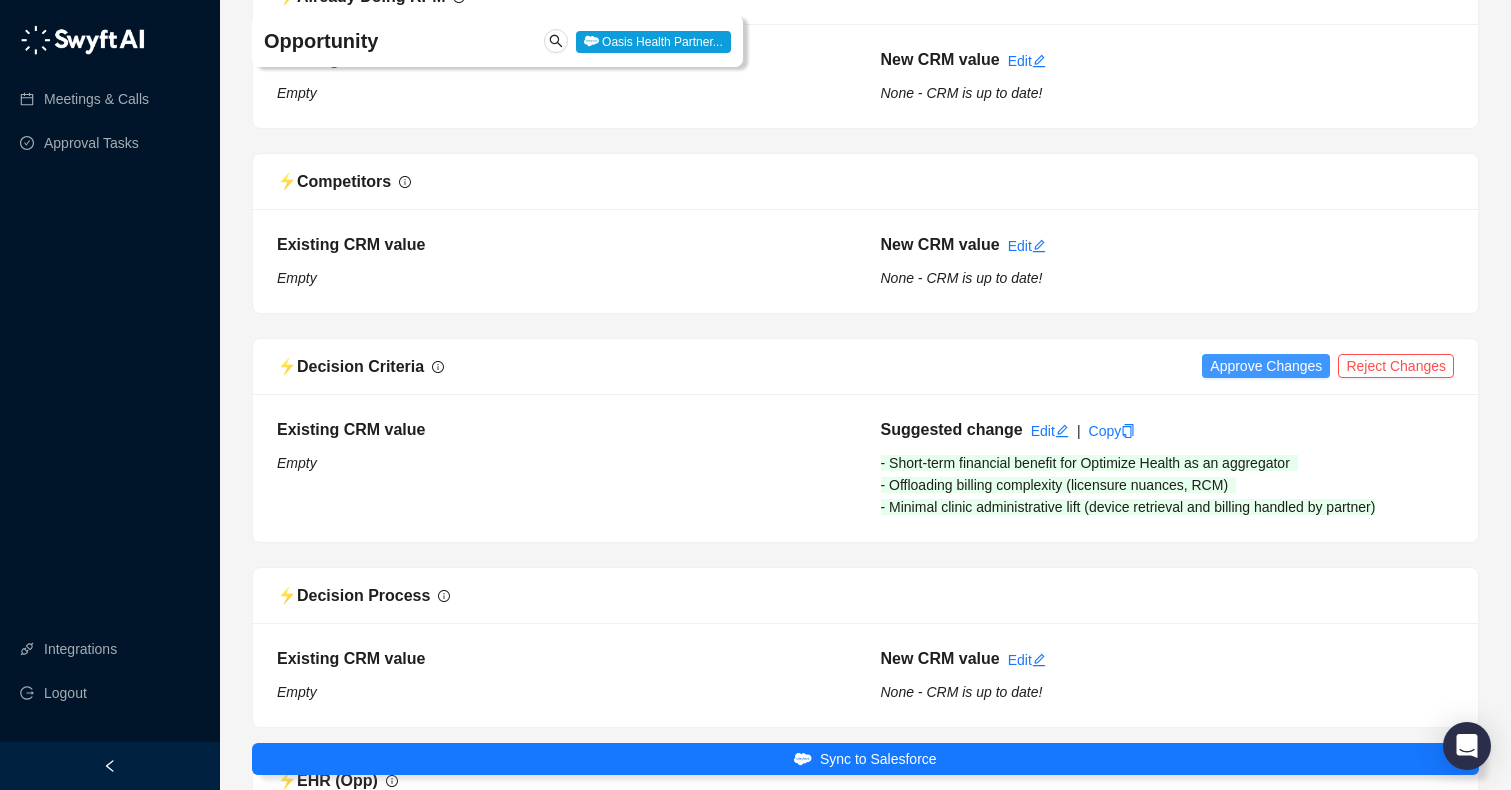 click on "Approve Changes" at bounding box center [1266, 366] 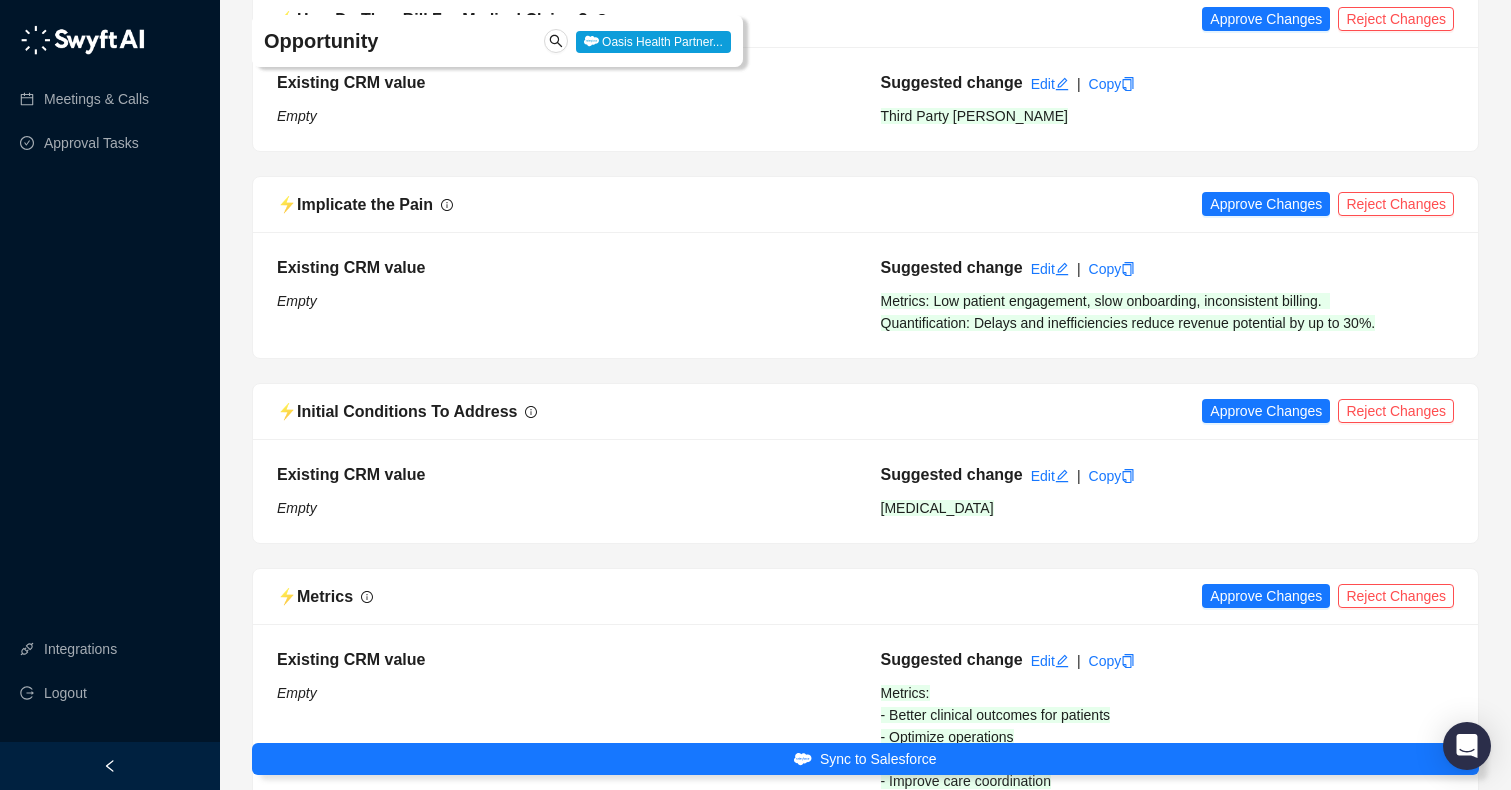 scroll, scrollTop: 3051, scrollLeft: 0, axis: vertical 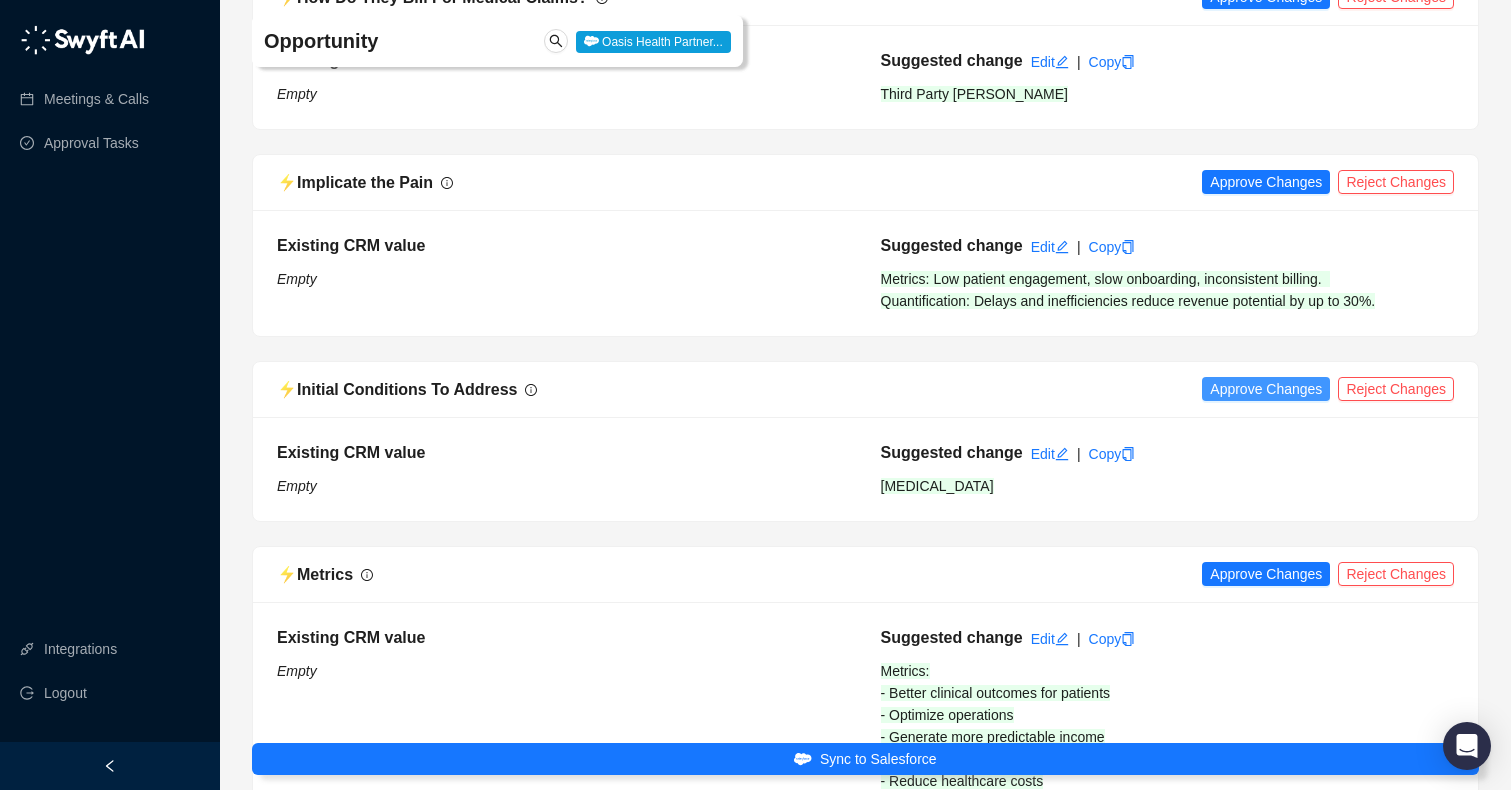 click on "Approve Changes" at bounding box center [1266, 389] 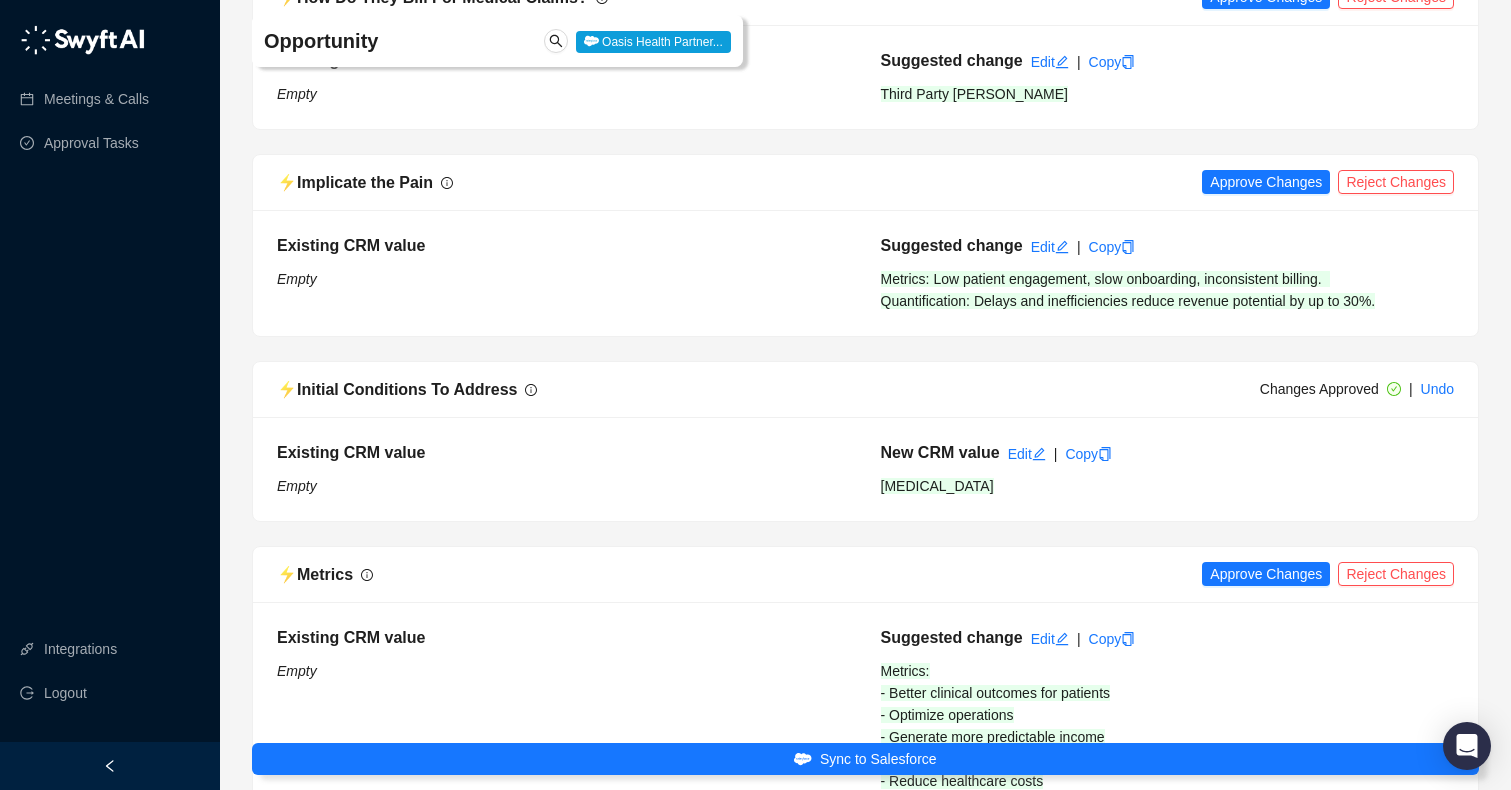 scroll, scrollTop: 3450, scrollLeft: 0, axis: vertical 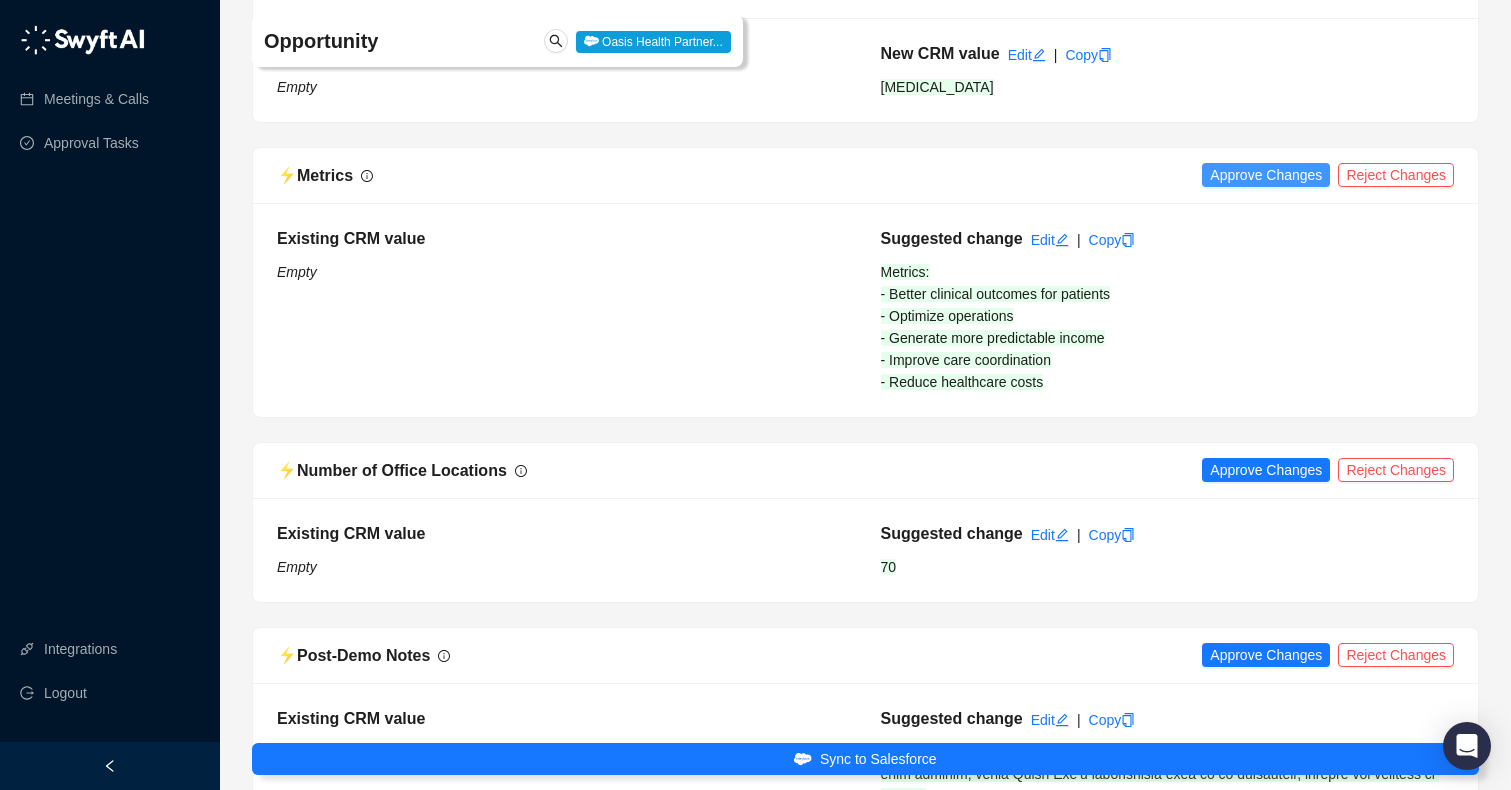click on "Approve Changes" at bounding box center (1266, 175) 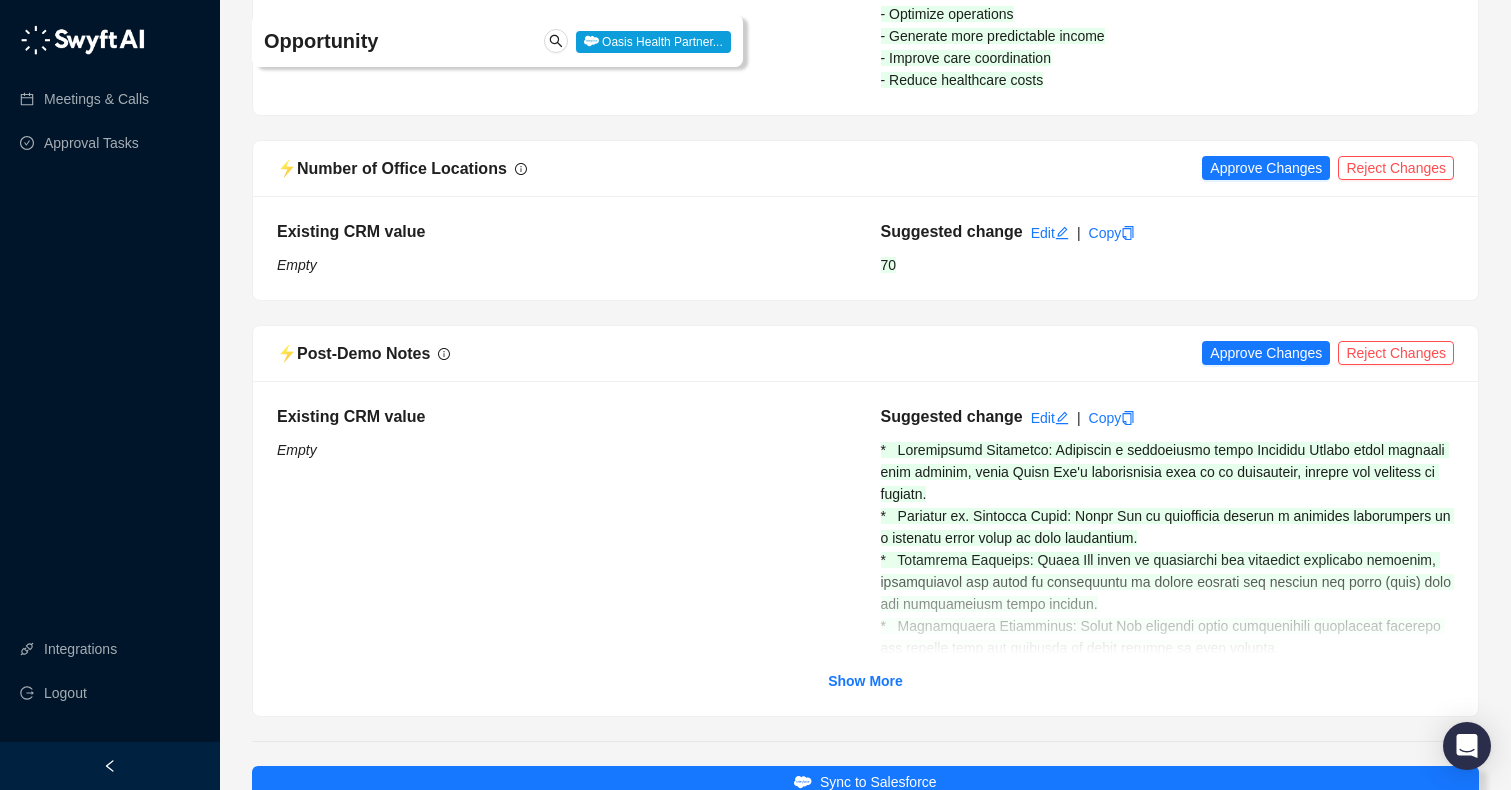 scroll, scrollTop: 3772, scrollLeft: 0, axis: vertical 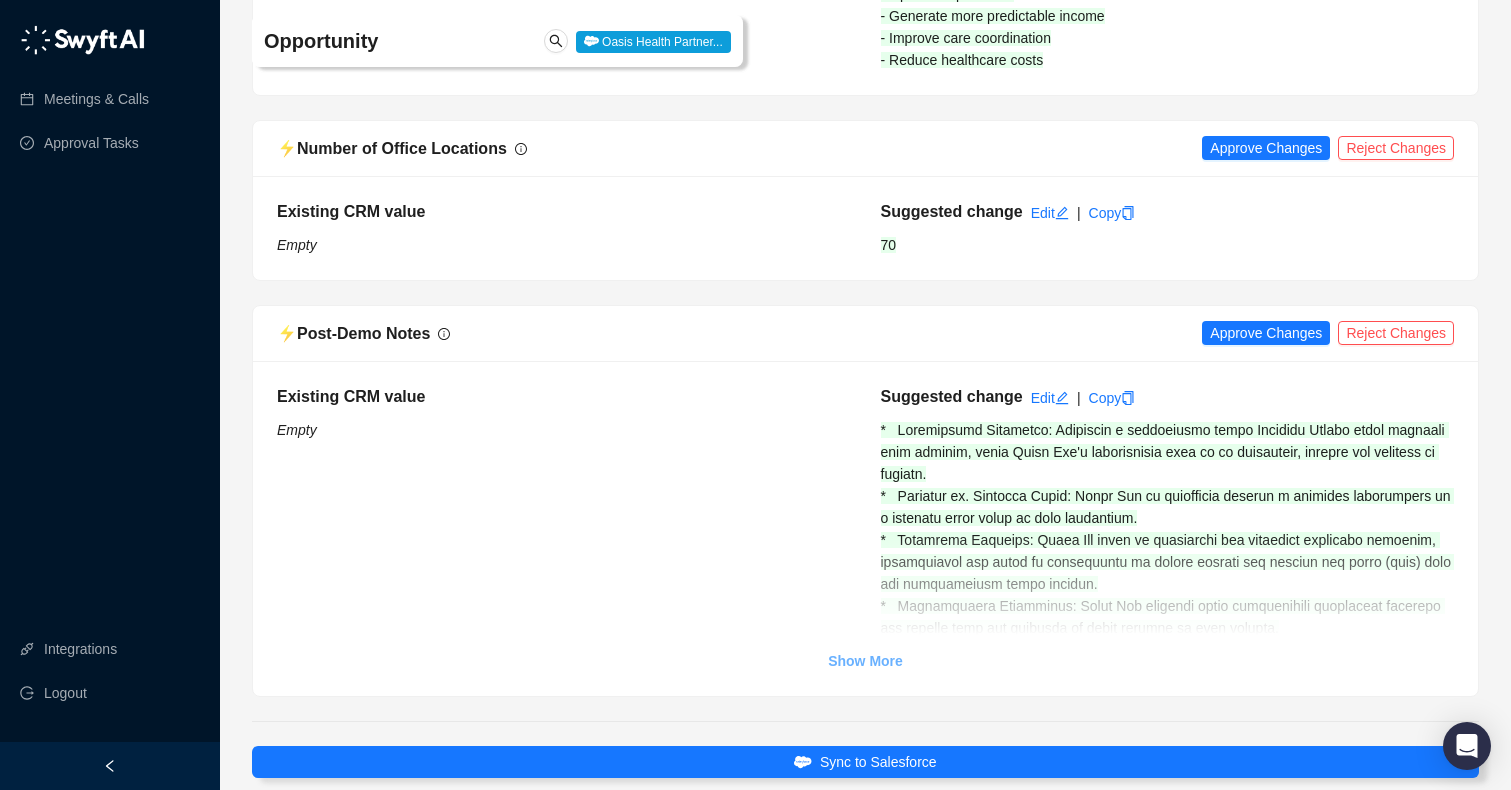 click on "Show More" at bounding box center [865, 661] 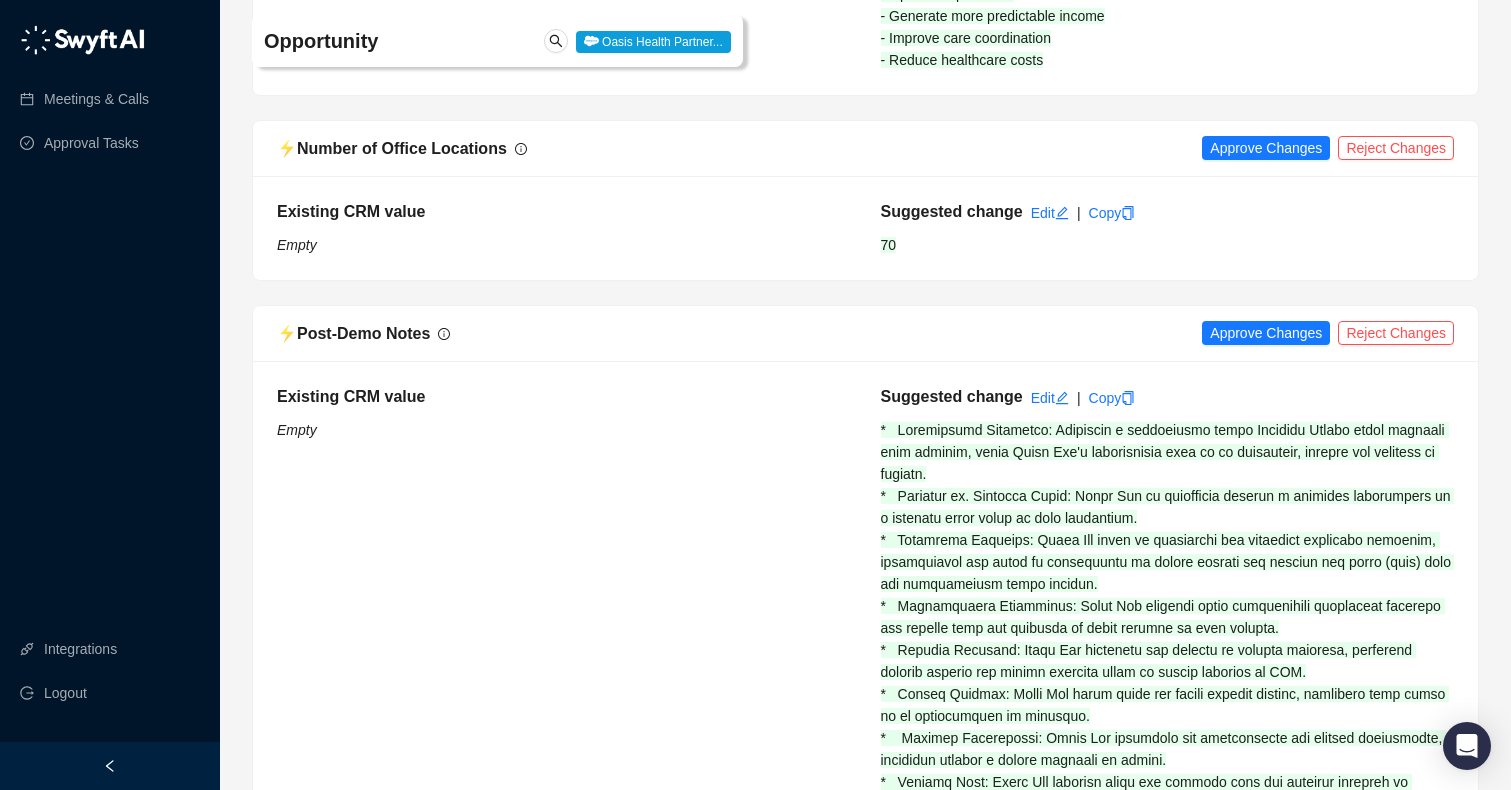 scroll, scrollTop: 3887, scrollLeft: 0, axis: vertical 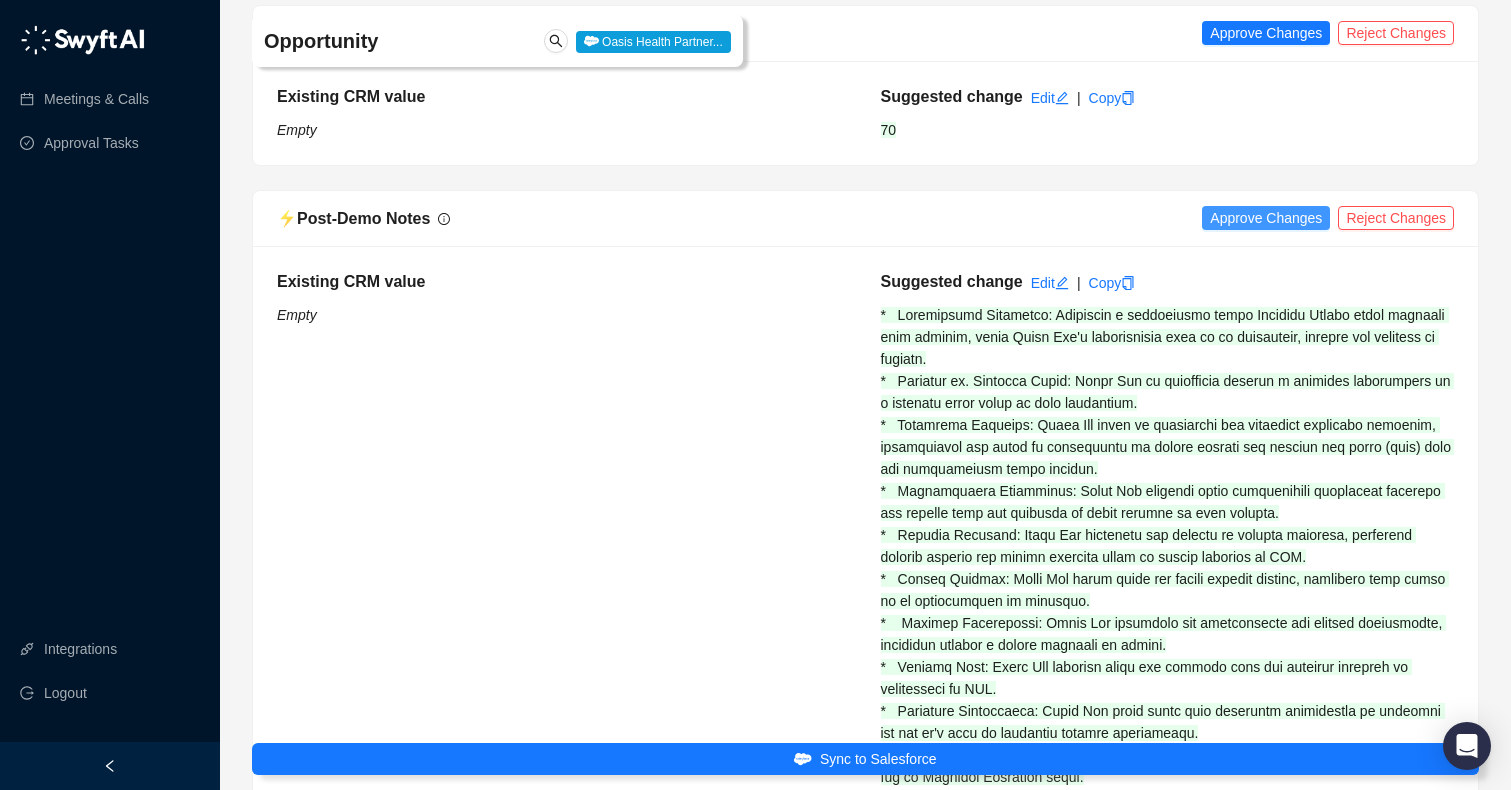 click on "Approve Changes" at bounding box center [1266, 218] 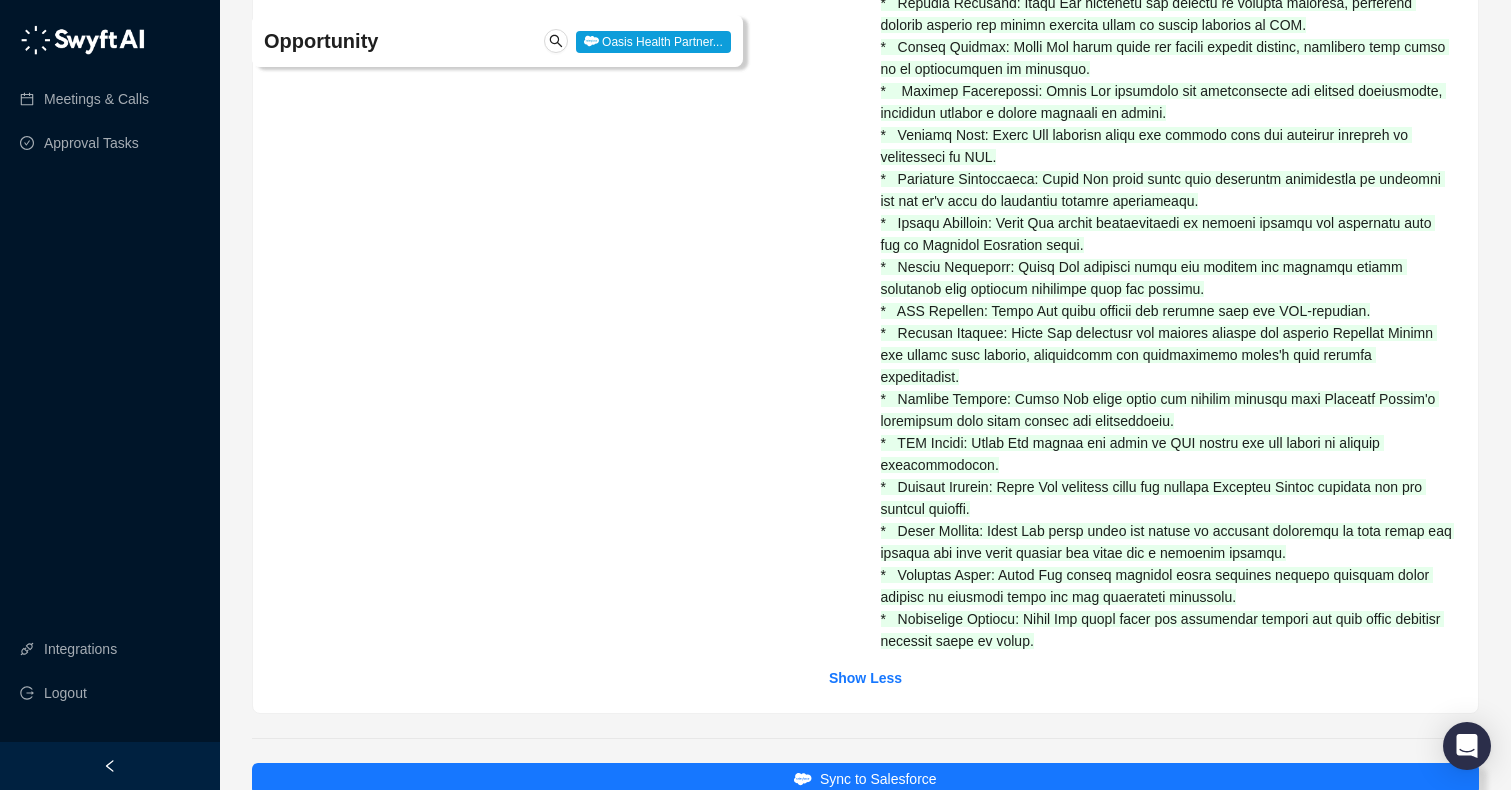 scroll, scrollTop: 4482, scrollLeft: 0, axis: vertical 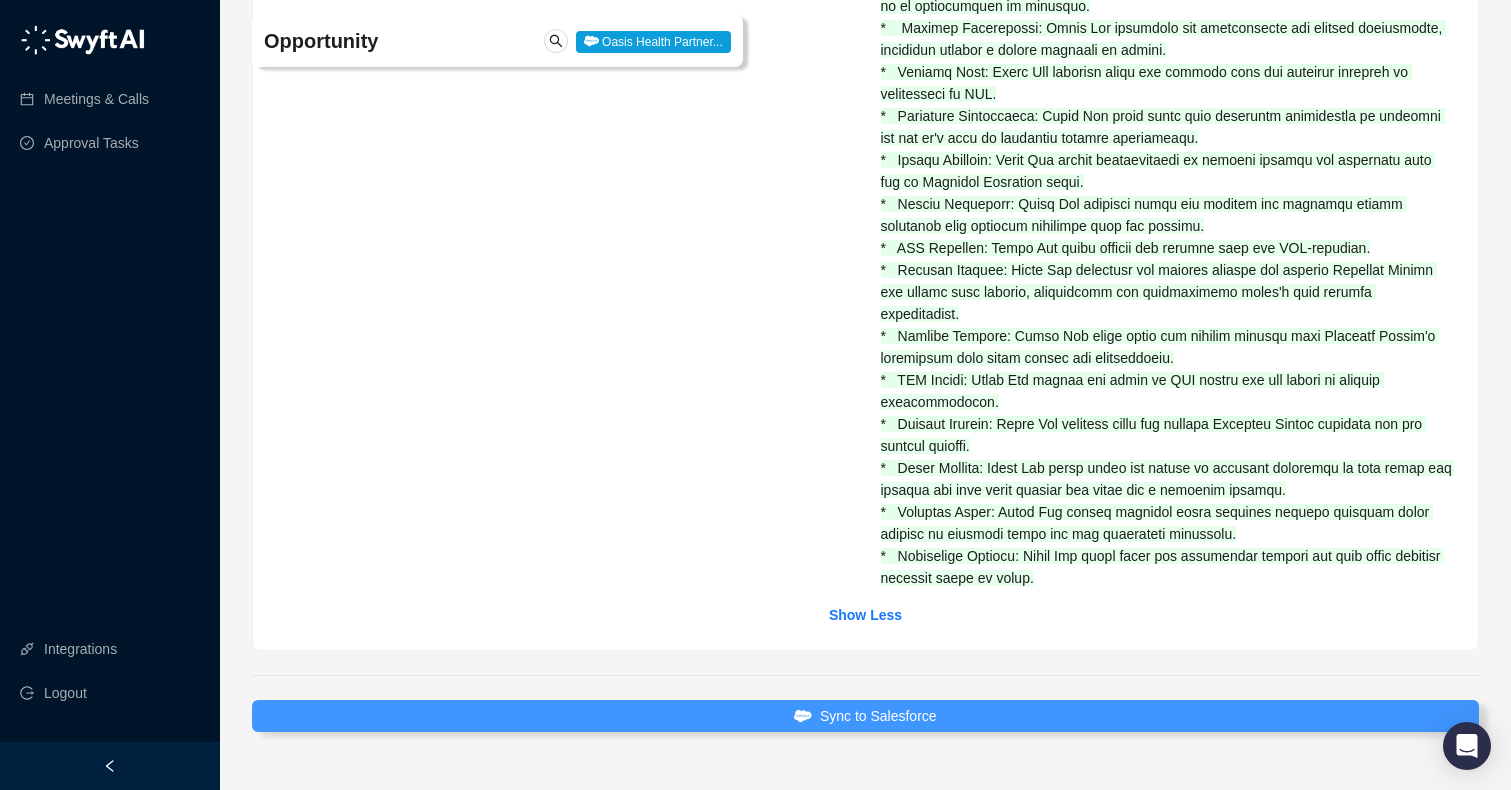 click on "Sync to Salesforce" at bounding box center (865, 716) 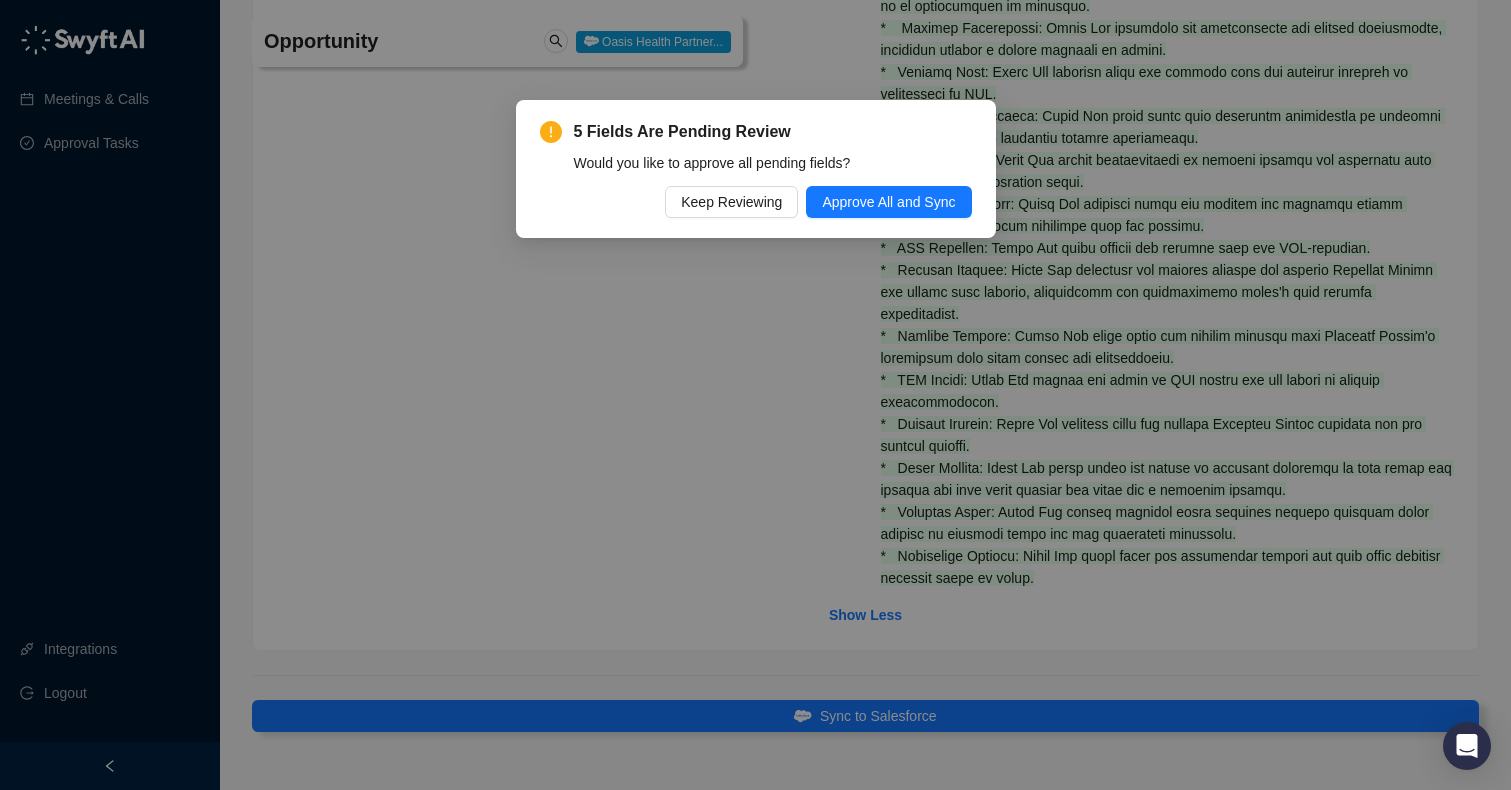 click on "5 Fields Are Pending Review Would you like to approve all pending fields? Keep Reviewing Approve All and Sync" at bounding box center [756, 169] 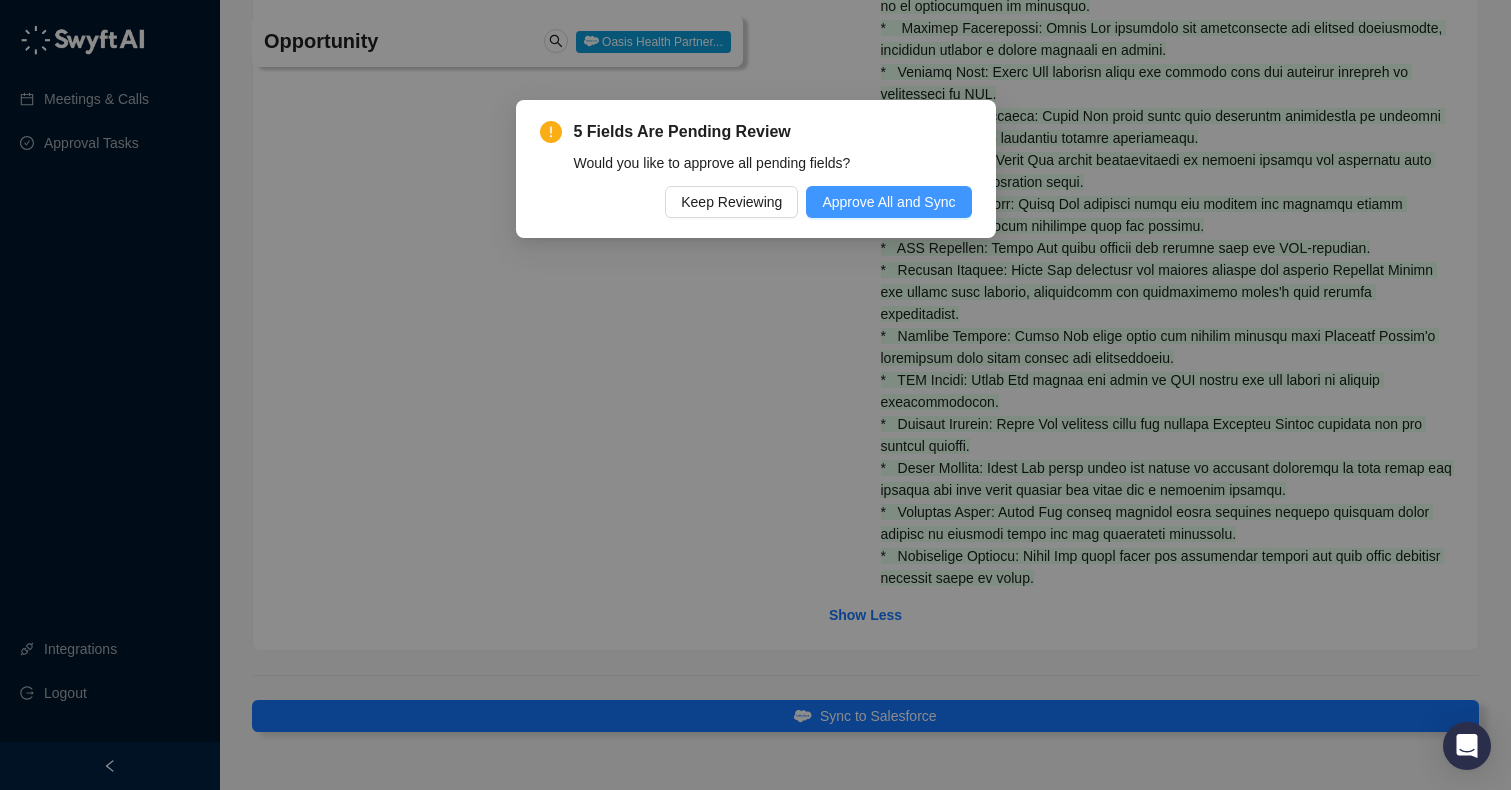 click on "Approve All and Sync" at bounding box center [888, 202] 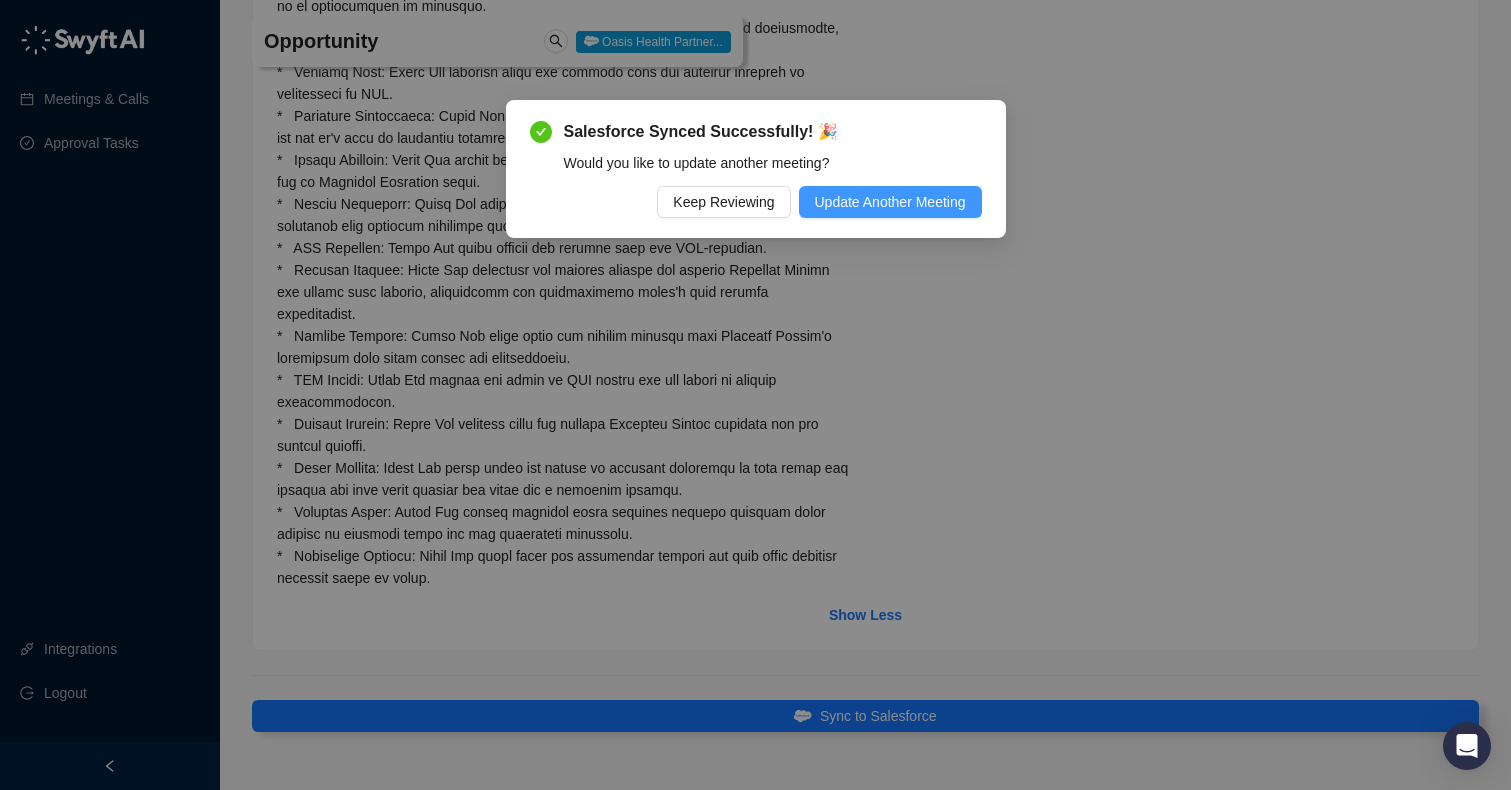 click on "Update Another Meeting" at bounding box center [890, 202] 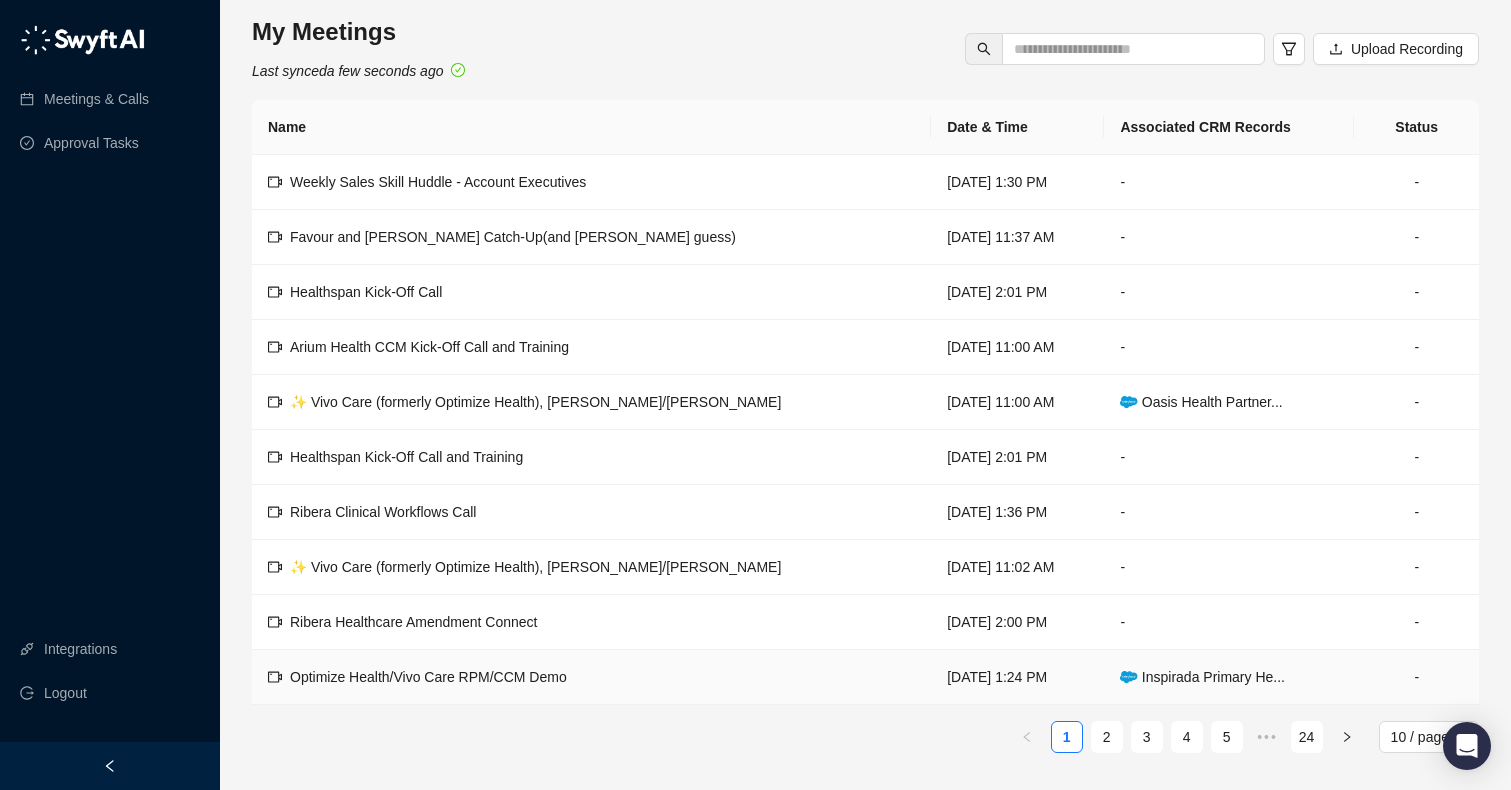 click on "[DATE] 1:24 PM" at bounding box center (1017, 677) 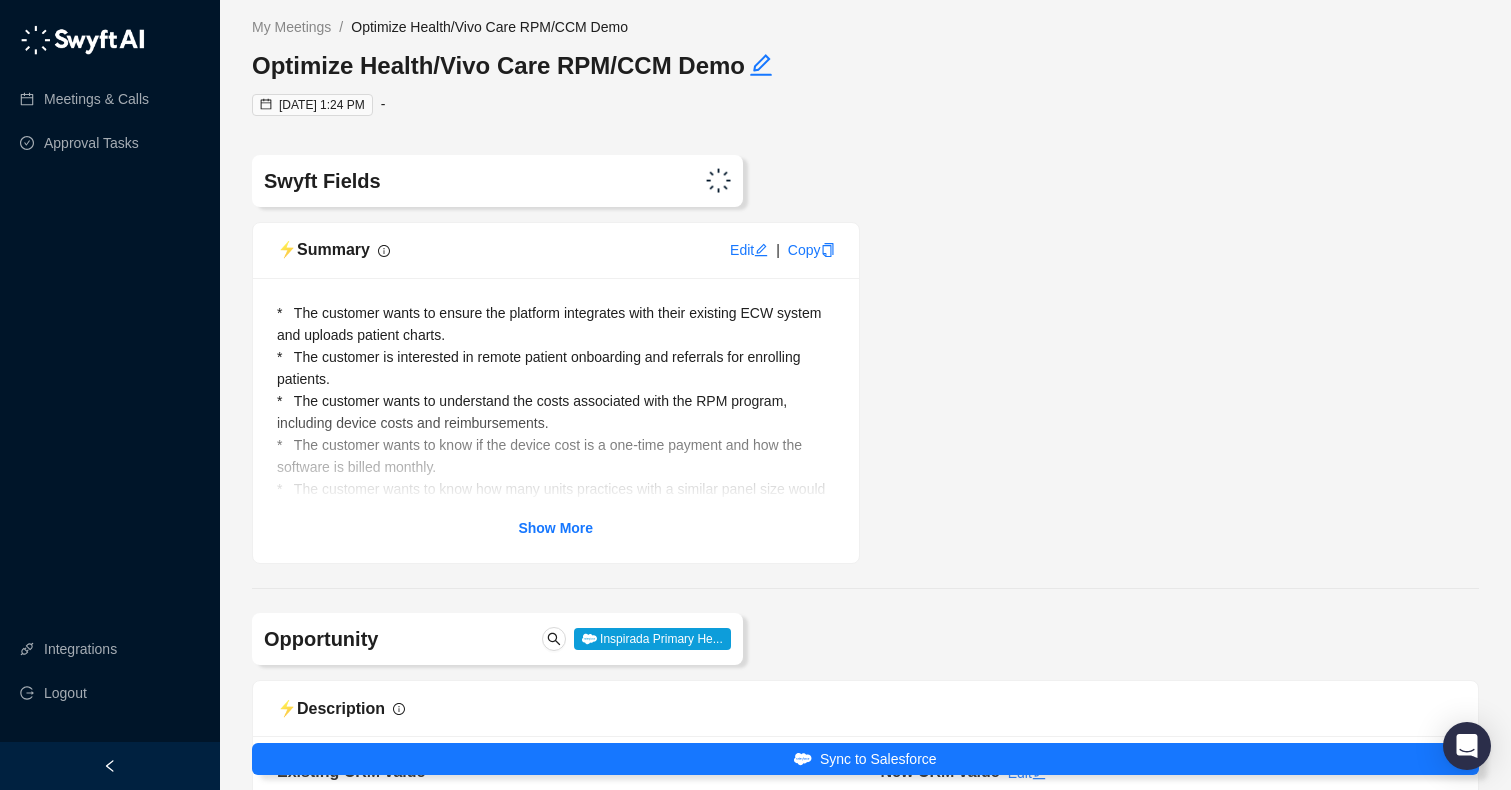 type 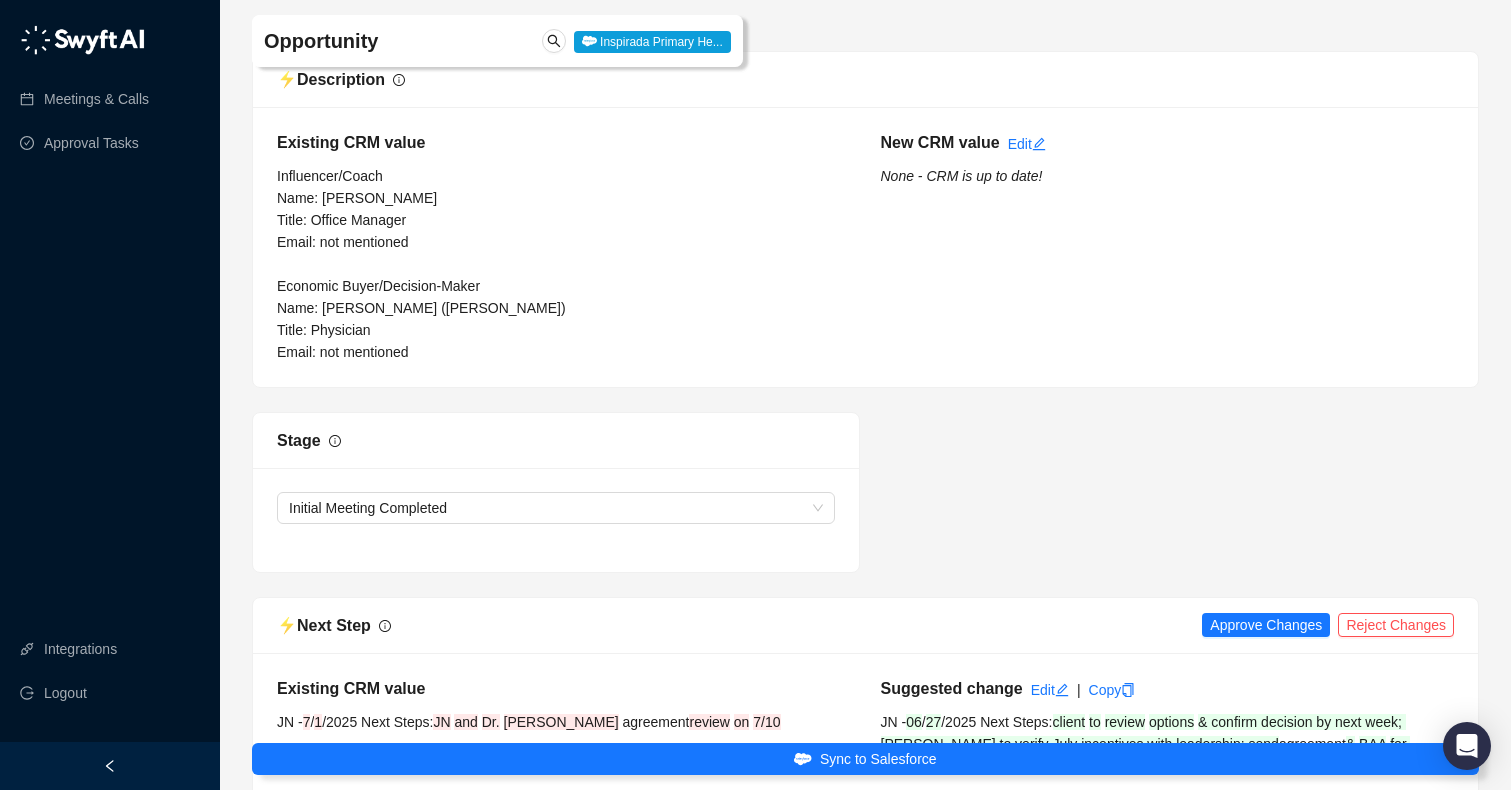 scroll, scrollTop: 1036, scrollLeft: 0, axis: vertical 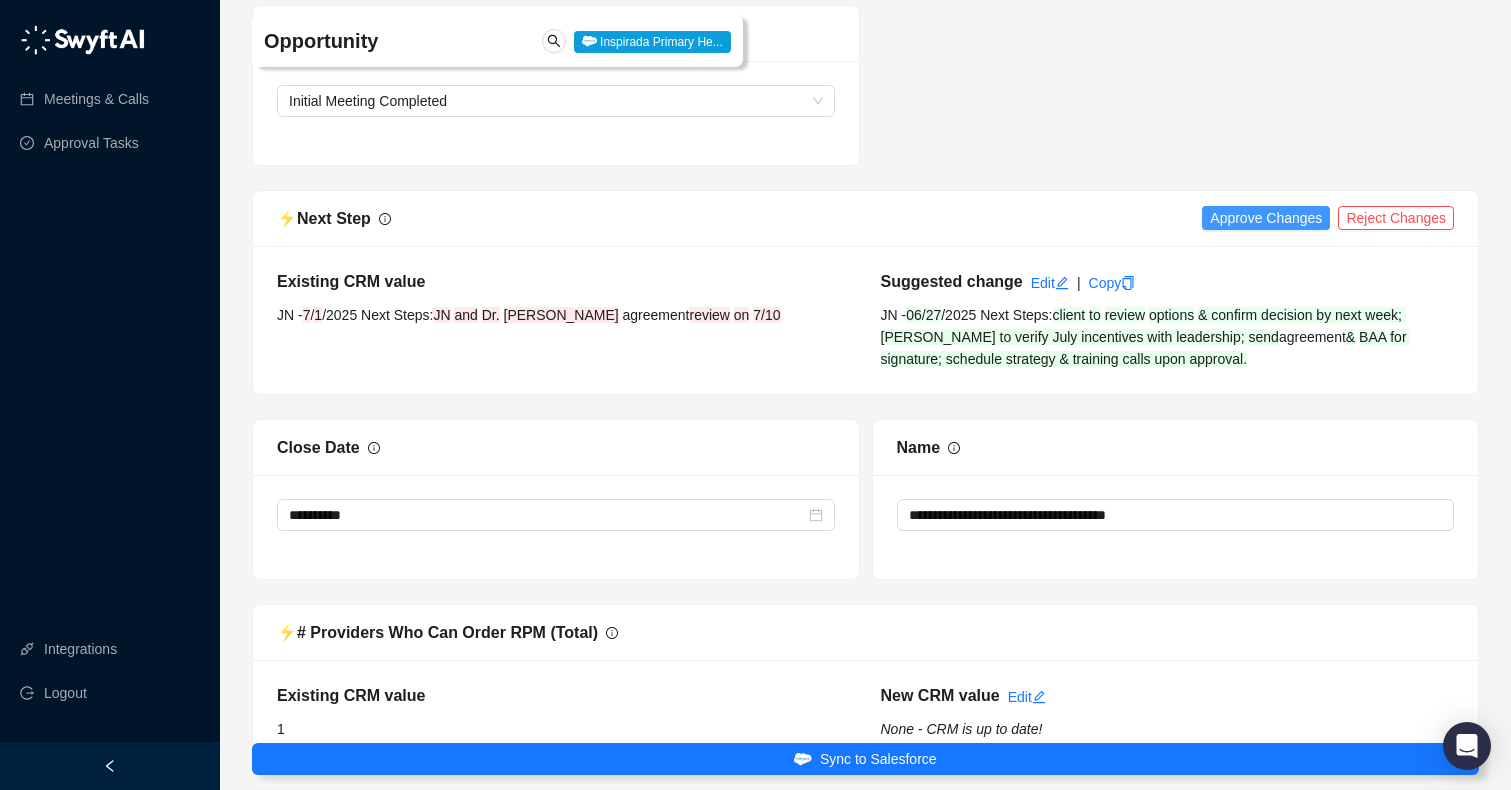 click on "Approve Changes" at bounding box center (1266, 218) 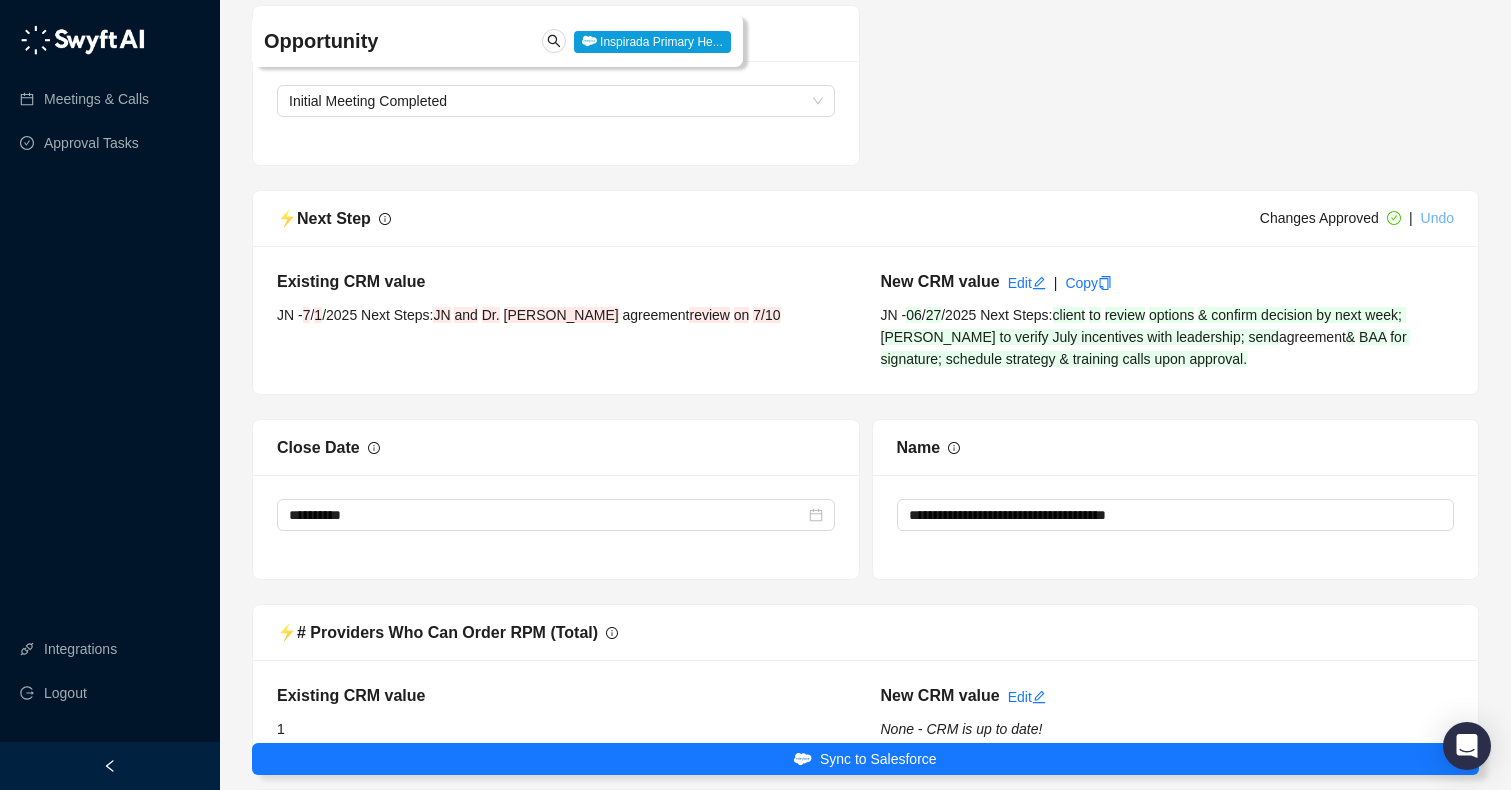 click on "Undo" at bounding box center (1437, 218) 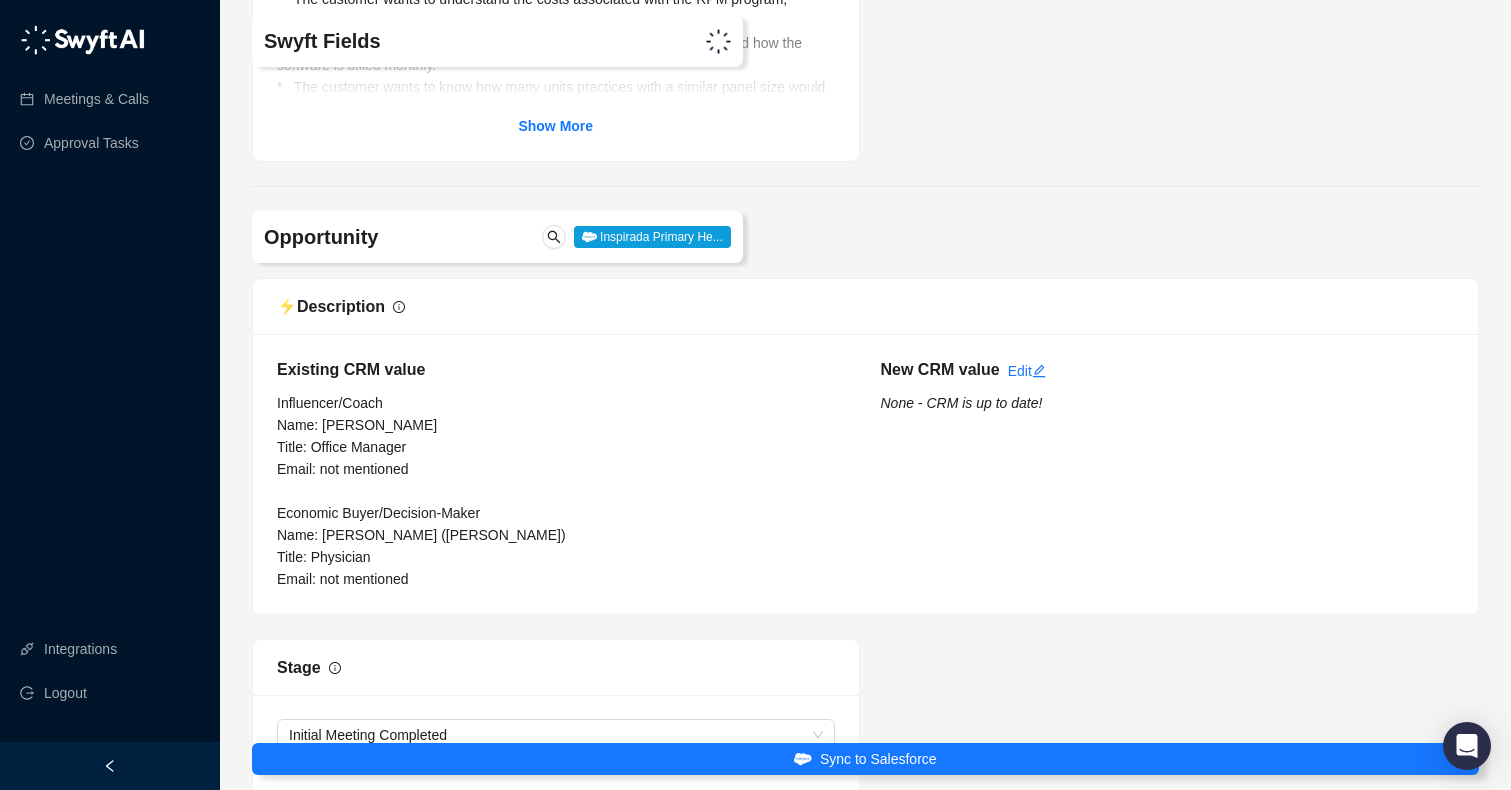 scroll, scrollTop: 0, scrollLeft: 0, axis: both 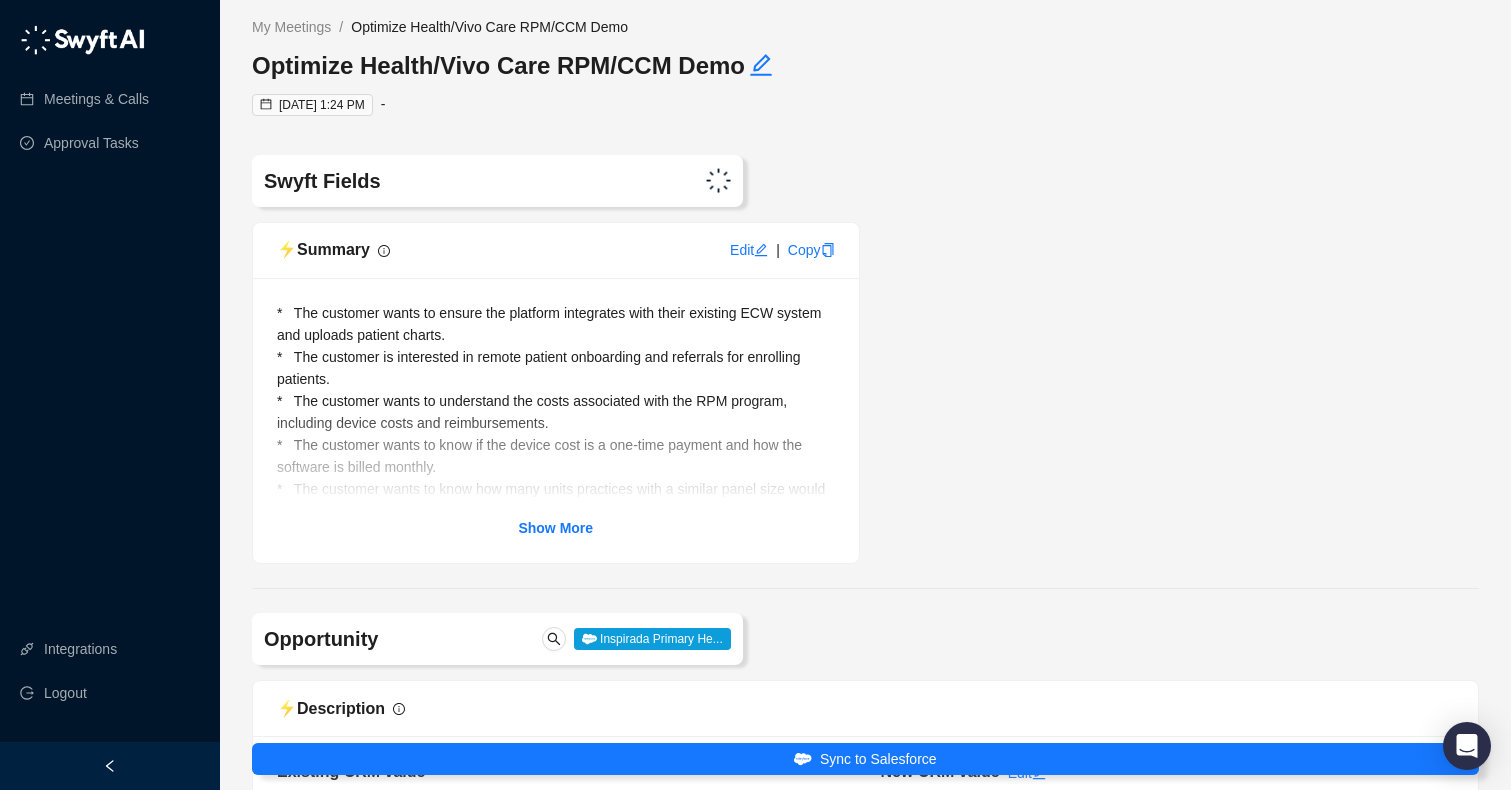 click on "My Meetings / Optimize Health/Vivo Care RPM/CCM Demo Optimize Health/Vivo Care RPM/CCM Demo [DATE] 1:24 PM - Swyft Fields ⚡️  Summary Edit  | Copy  *   The customer wants to ensure the platform integrates with their existing ECW system and uploads patient charts.
*   The customer is interested in remote patient onboarding and referrals for enrolling patients.
*   The customer wants to understand the costs associated with the RPM program, including device costs and reimbursements.
*   The customer wants to know if the device cost is a one-time payment and how the software is billed monthly.
*   The customer wants to know how many units practices with a similar panel size would typically request.
*   The customer wants to know if the equipment will be theirs if a patient discontinues the program.
*   The customer wants to know if they ship the equipment to the patient.
*   The customer wants to know if there is a cost for the patient.
*   The customer wants to take time to make a decision.   7 /" at bounding box center (865, 2392) 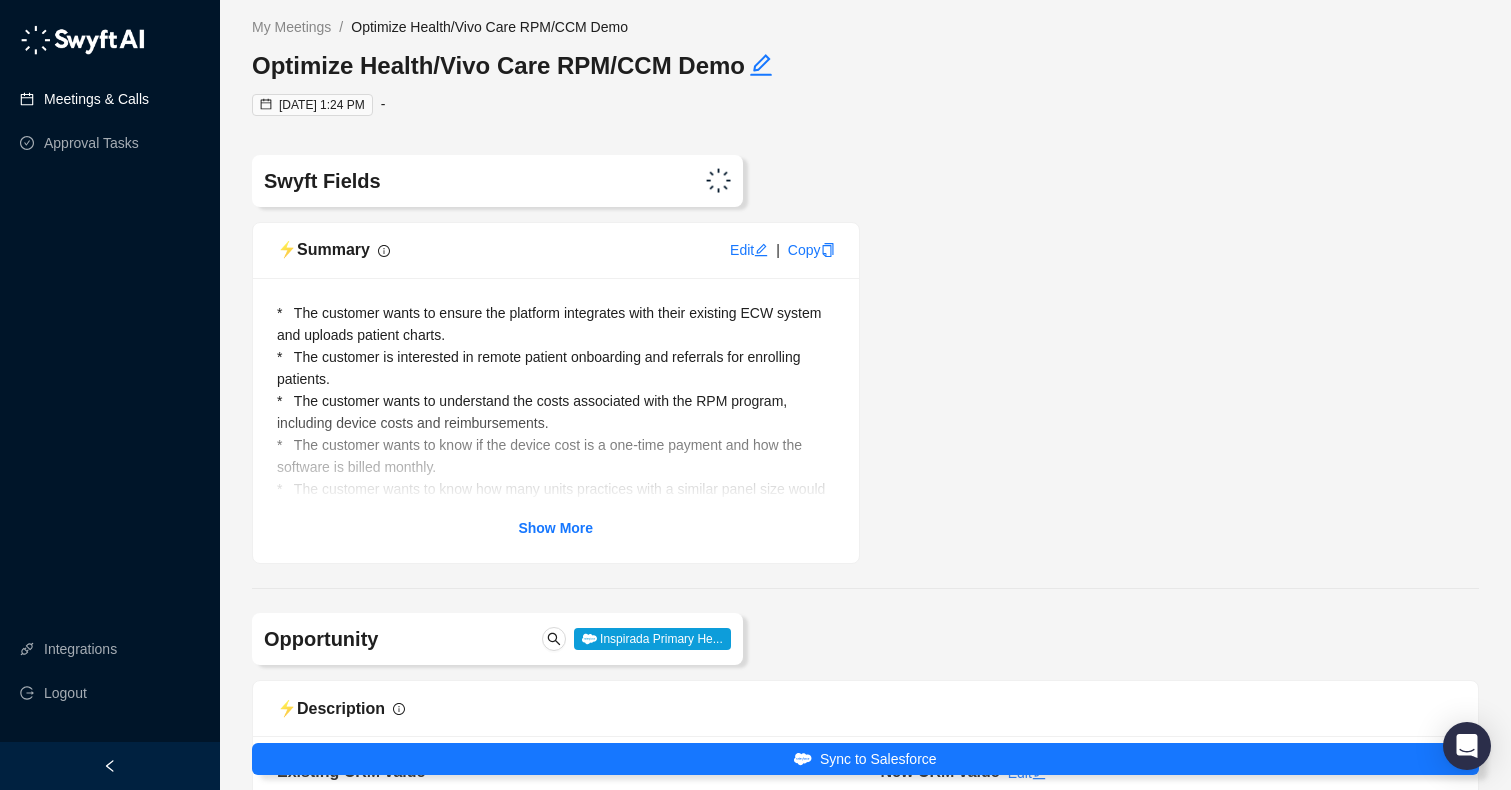 click on "Meetings & Calls" at bounding box center [96, 99] 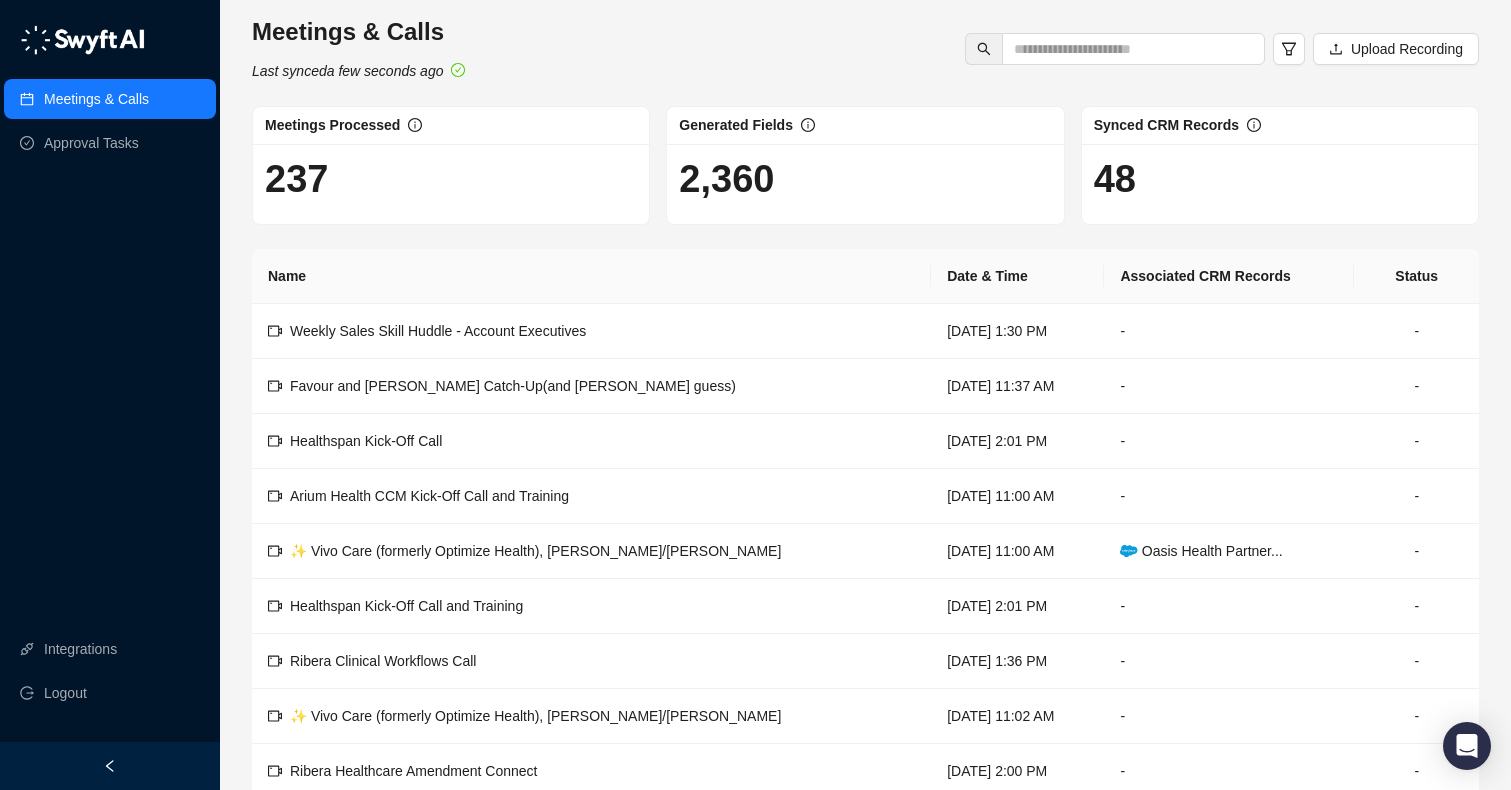 click on "Name" at bounding box center (591, 276) 